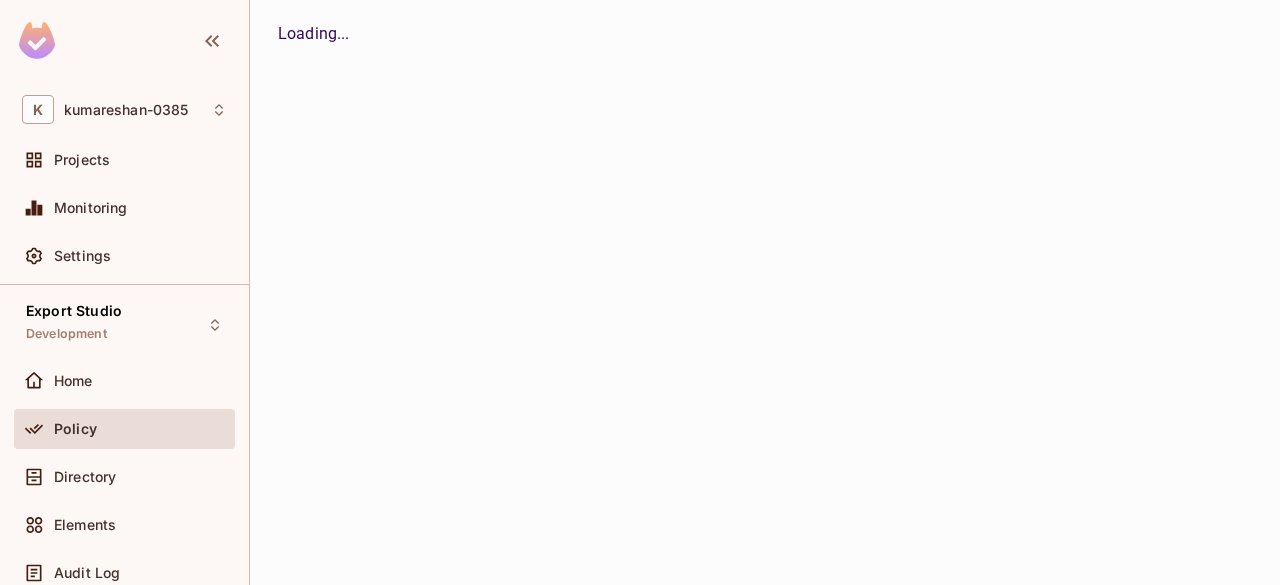 scroll, scrollTop: 0, scrollLeft: 0, axis: both 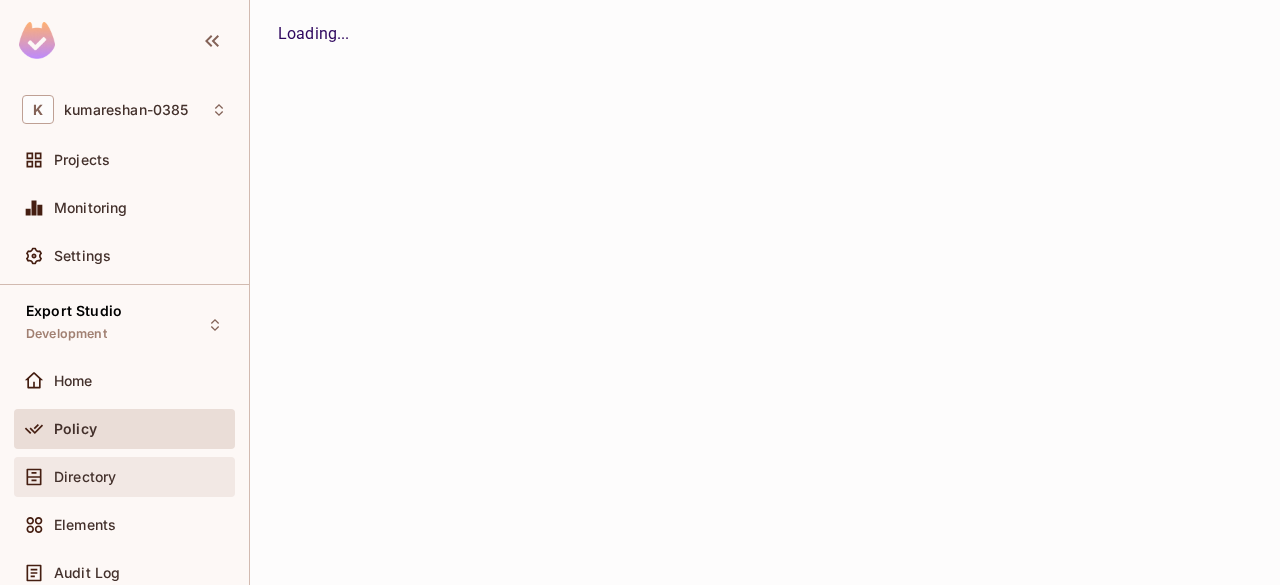click on "Directory" at bounding box center (140, 477) 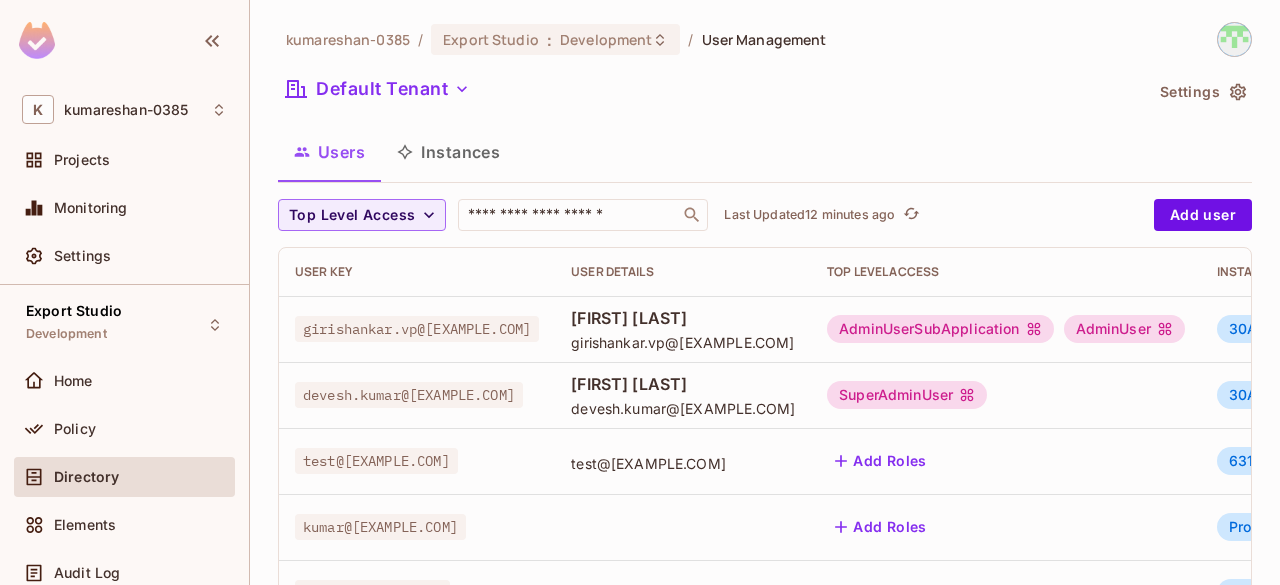 click on "SuperAdminUser" at bounding box center [907, 395] 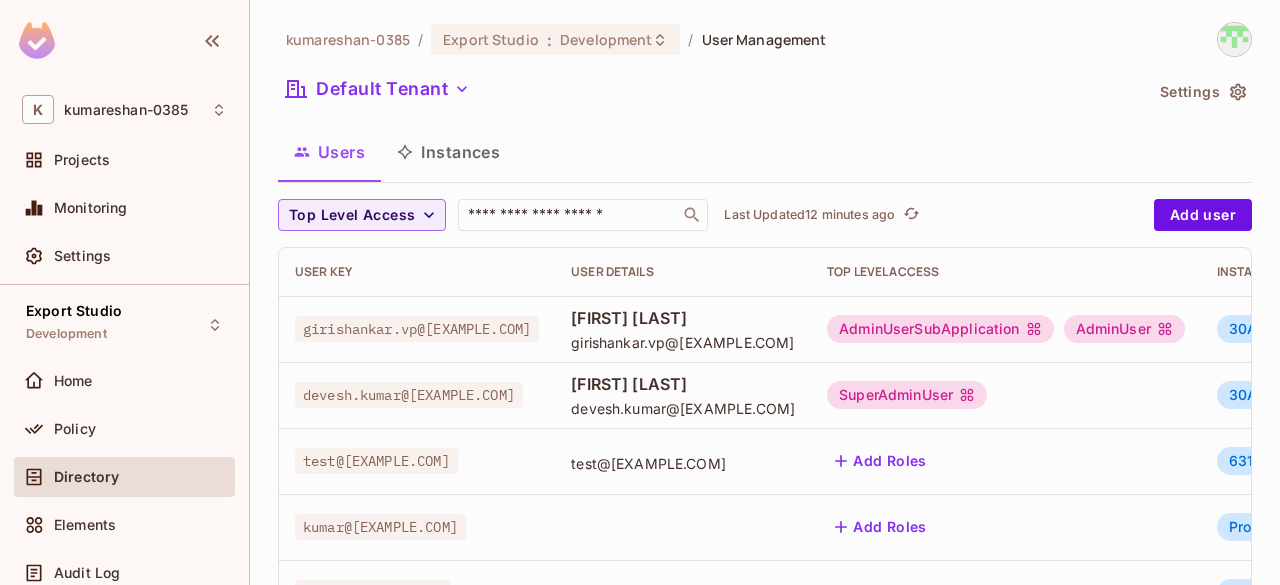 scroll, scrollTop: 81, scrollLeft: 0, axis: vertical 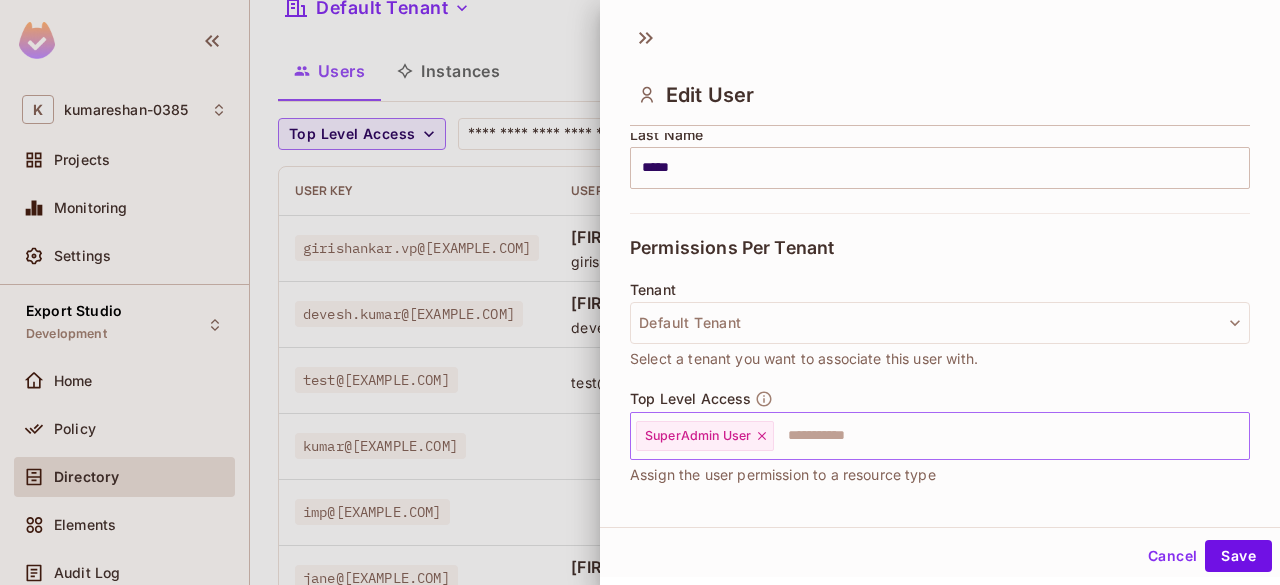 click 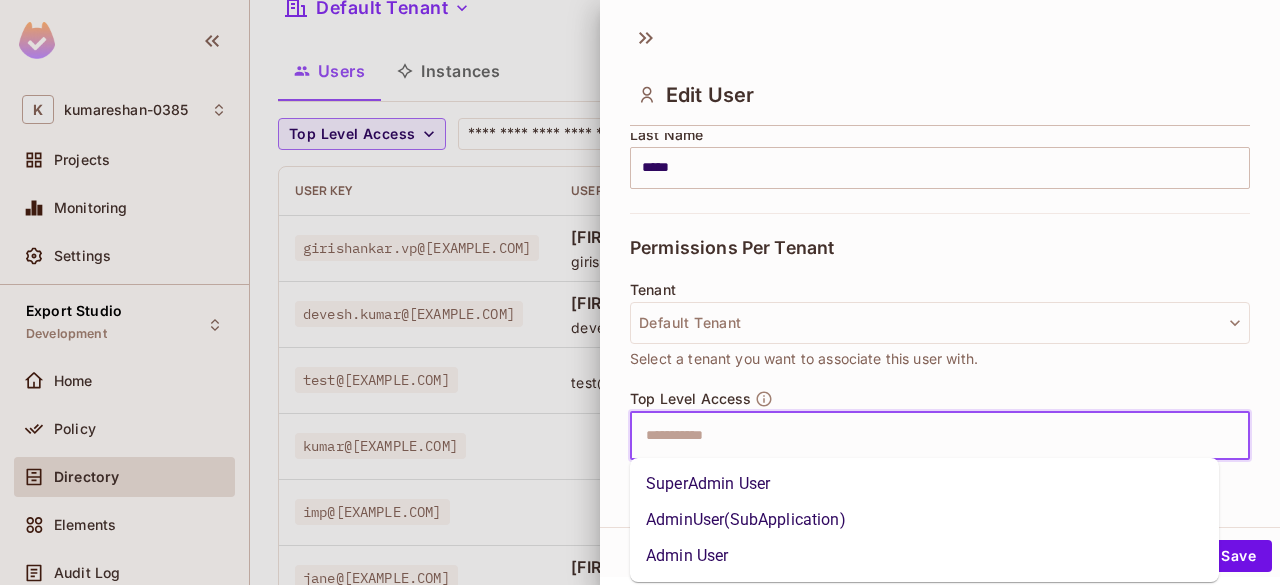 drag, startPoint x: 760, startPoint y: 437, endPoint x: 714, endPoint y: 511, distance: 87.13208 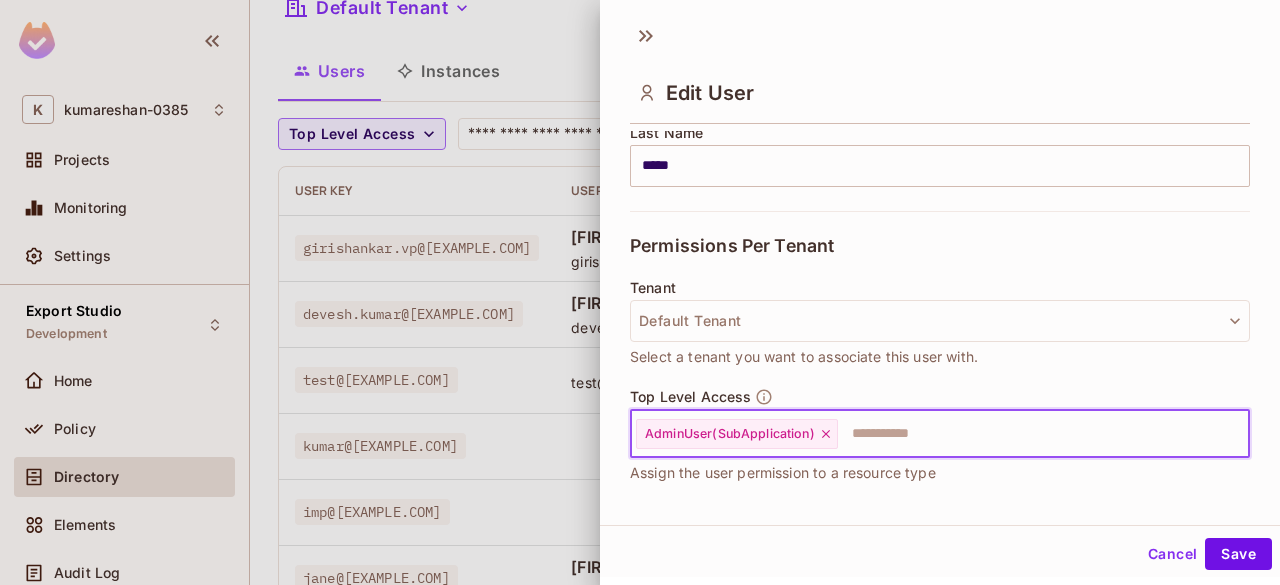 scroll, scrollTop: 2, scrollLeft: 0, axis: vertical 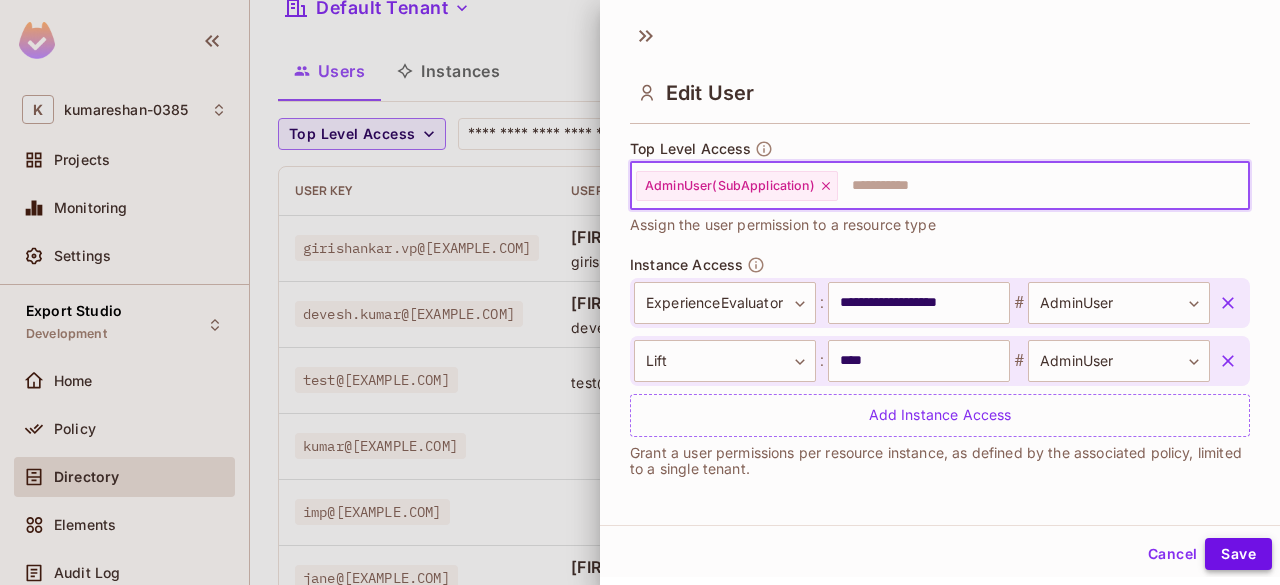 click on "Save" at bounding box center [1238, 554] 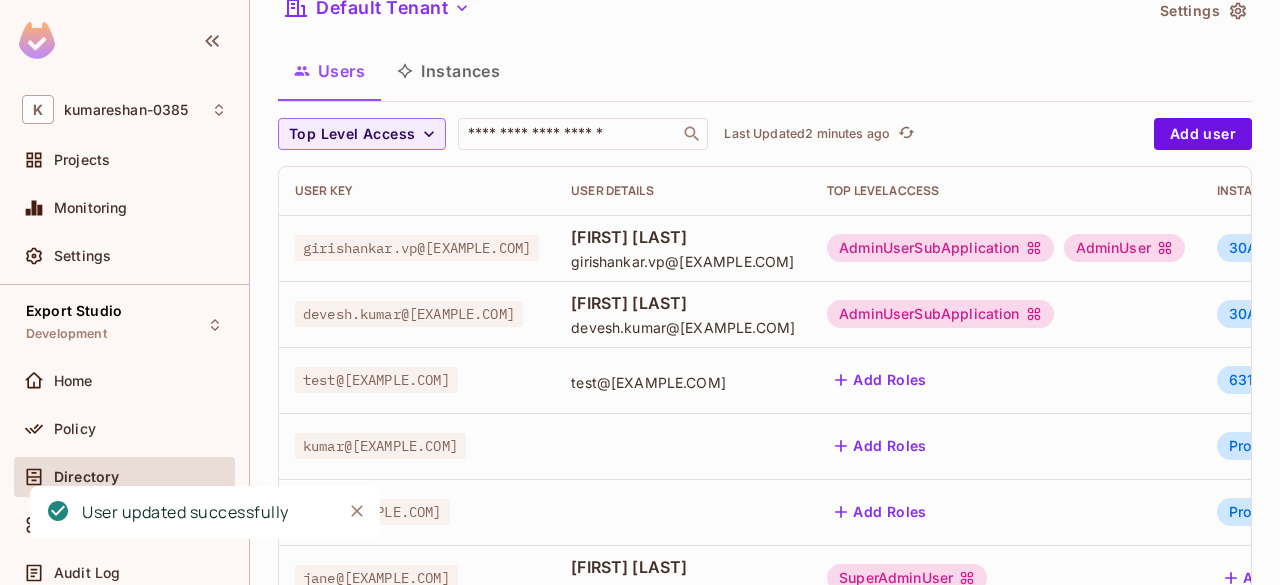 drag, startPoint x: 886, startPoint y: 379, endPoint x: 1049, endPoint y: 487, distance: 195.53261 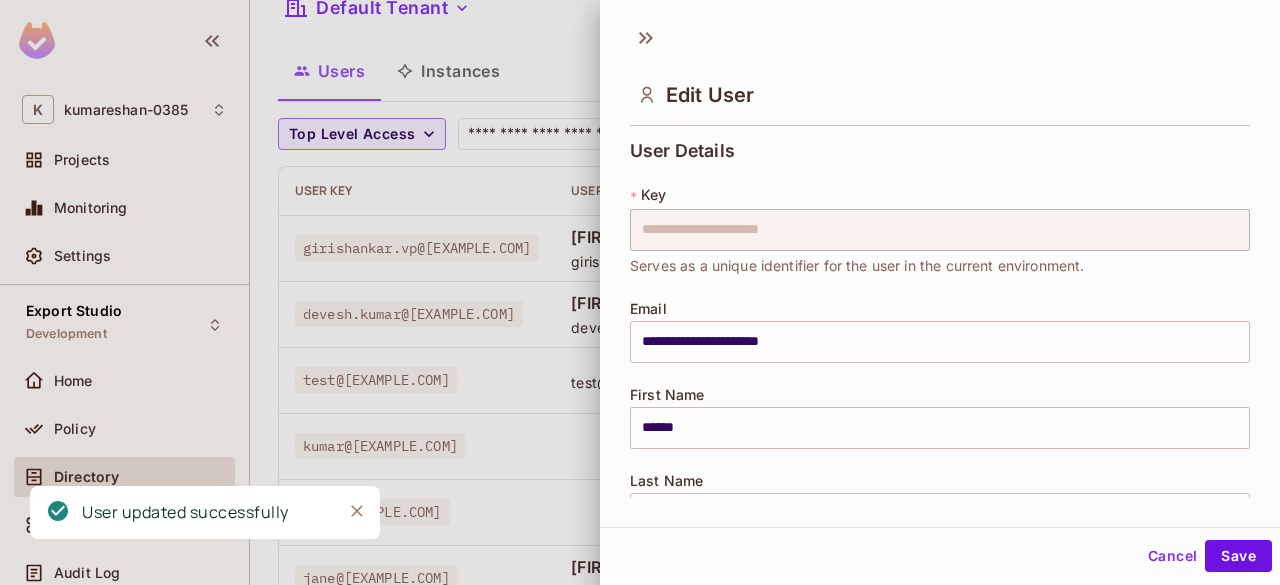 scroll, scrollTop: 594, scrollLeft: 0, axis: vertical 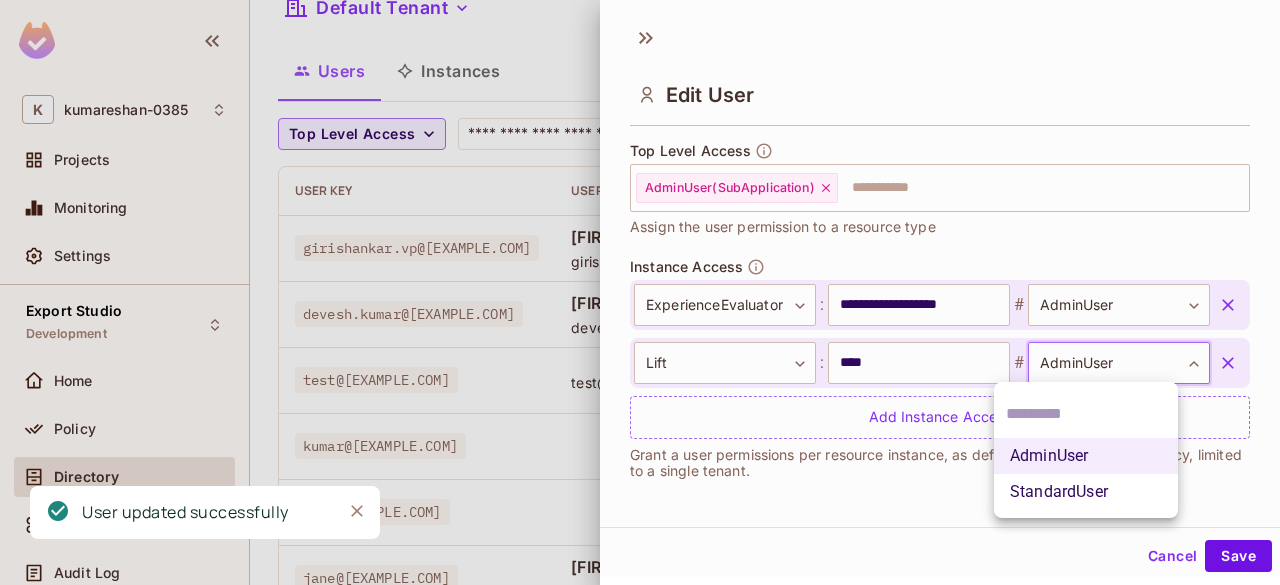 click on "K kumareshan-0385 Projects Monitoring Settings Export Studio Development Home Policy Directory Elements Audit Log URL Mapping Connect Upgrade Help & Updates kumareshan-0385 / Export Studio : Development / User Management Default Tenant Settings Users Instances Top Level Access ​ Last Updated 2 minutes ago Add user User Key User Details Top Level Access Instance Access girishankar.vp@[EXAMPLE.COM] Girishankar V P girishankar.vp@[EXAMPLE.COM] AdminUserSubApplication AdminUser 30AF6819-4D35-4F18-B3F5-3990FE8BD6A3:ExperienceEvaluator # StandardUser 26B11E1F-C2BE-44B2-8D13-D088E0AD0300:LinkPlus # AdminUser + 1 devesh.kumar@[EXAMPLE.COM] Devesh Kumar devesh.kumar@[EXAMPLE.COM] AdminUserSubApplication 30AF6819-4D35-4F18-B3F5-3990FE8BD6A3:ExperienceEvaluator # AdminUser B146E847-F4D6-45C8-9373-CDA2372507B0:Lift # AdminUser test@test.com test@test.com Add Roles 63130810-20DC-4DE7-A6A9-613EB9218810:LiftPoc # Admin kumar@[EXAMPLE.COM] Add Roles Product:LinkPlus # standard-user Product:ExperienceEvaluator # admin imp@[EXAMPLE.COM]" at bounding box center [640, 292] 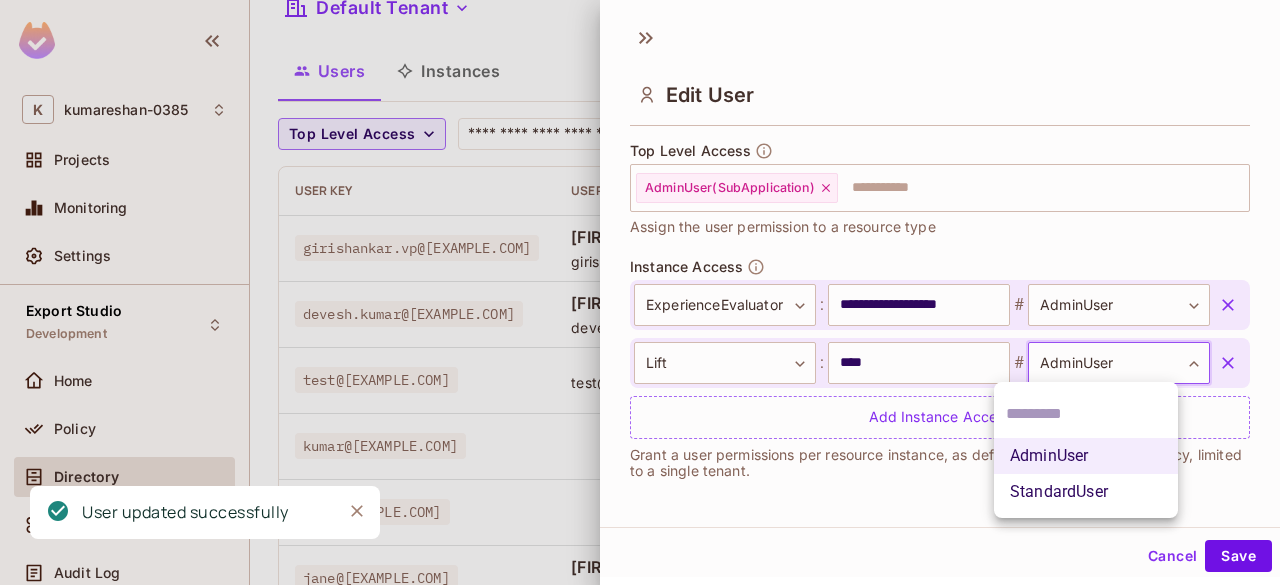 click on "StandardUser" at bounding box center (1086, 492) 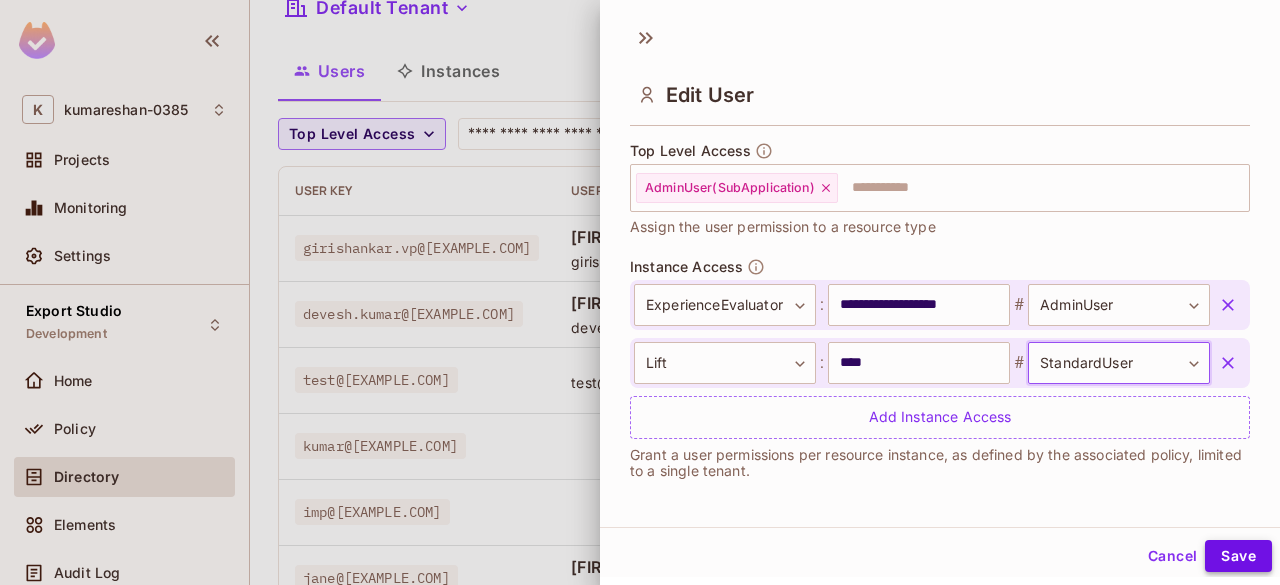 click on "Save" at bounding box center [1238, 556] 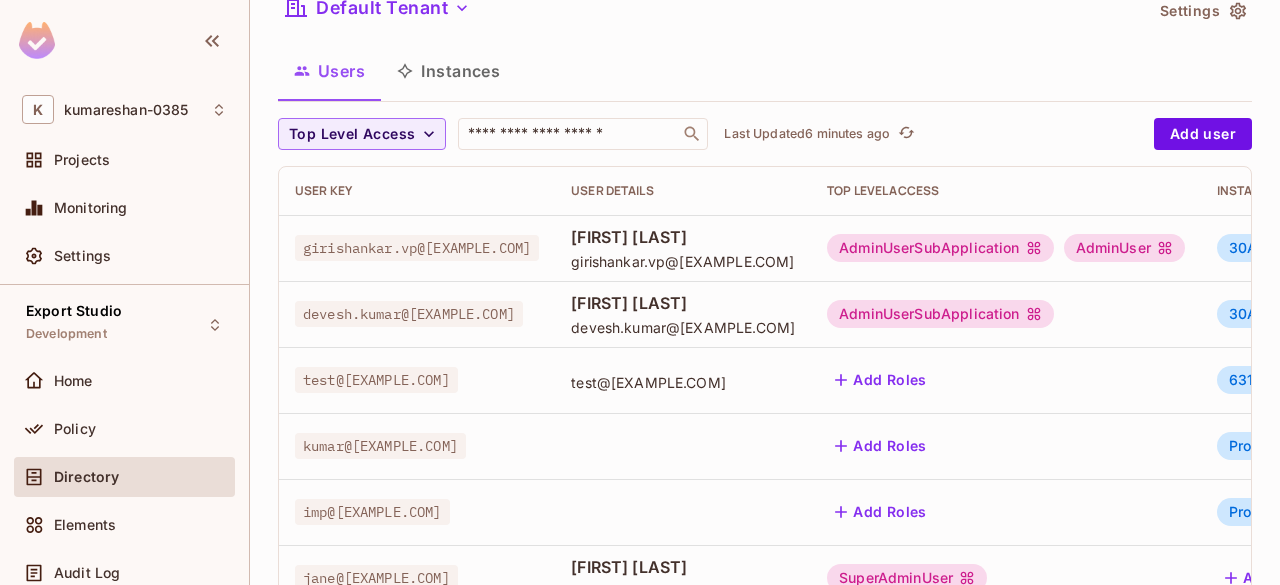click on "AdminUserSubApplication" at bounding box center (940, 314) 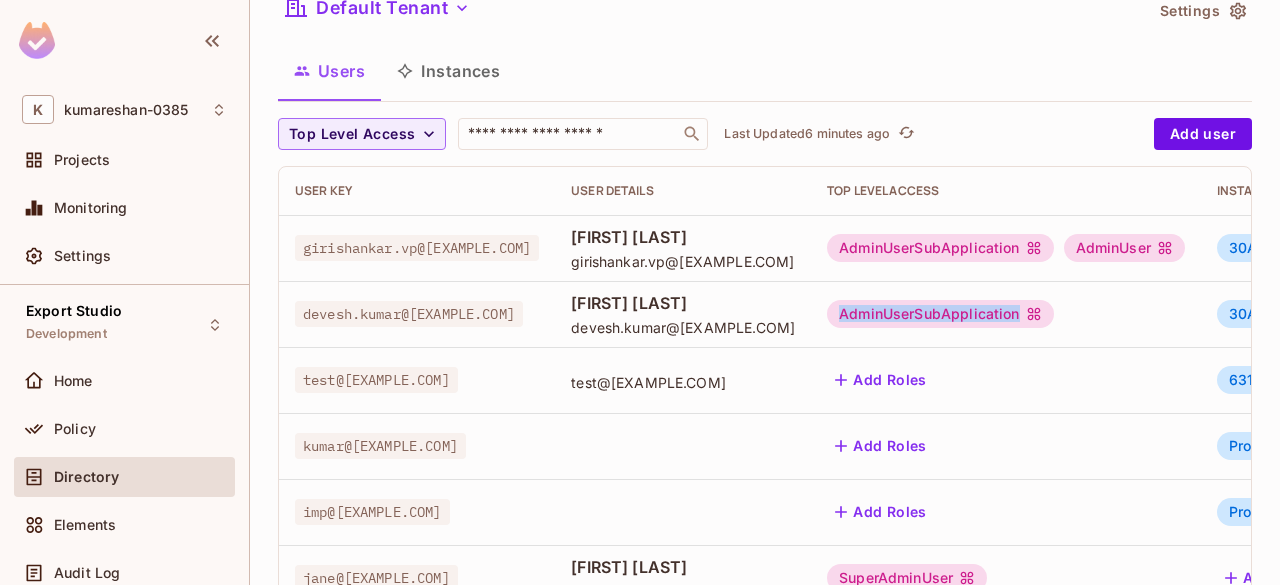 click on "AdminUserSubApplication" at bounding box center [940, 314] 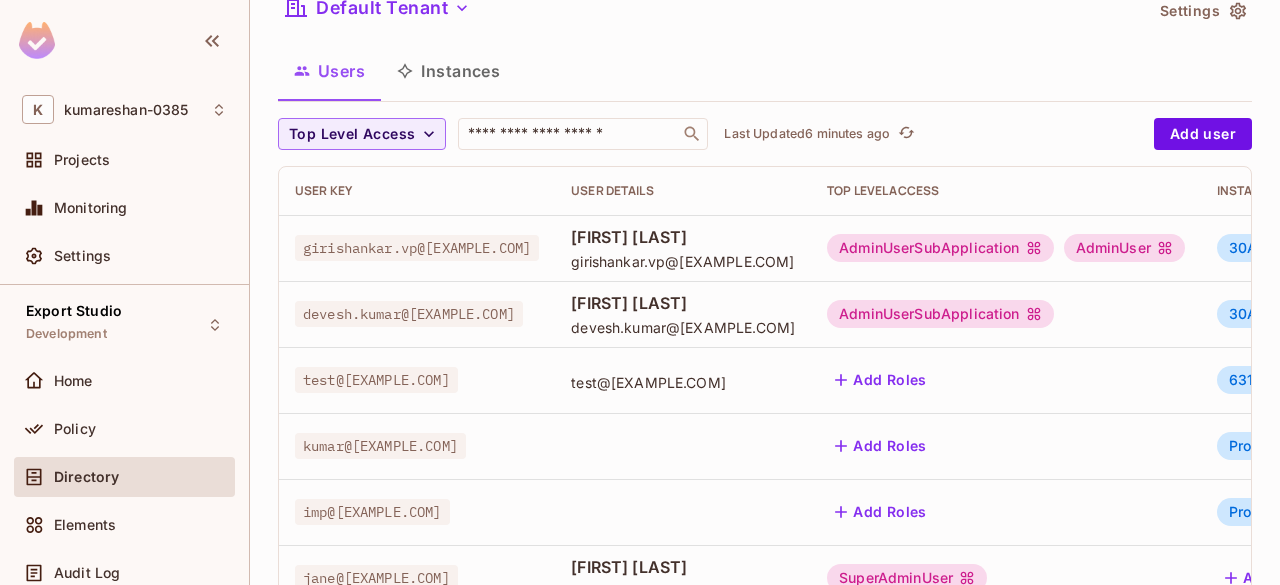 click 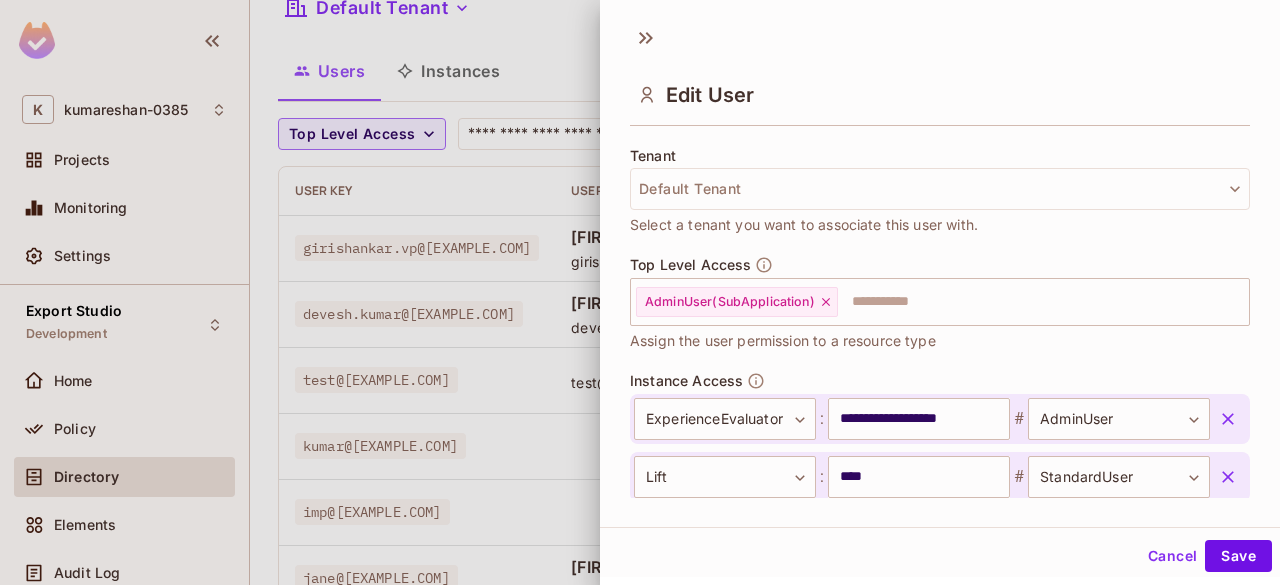 scroll, scrollTop: 559, scrollLeft: 0, axis: vertical 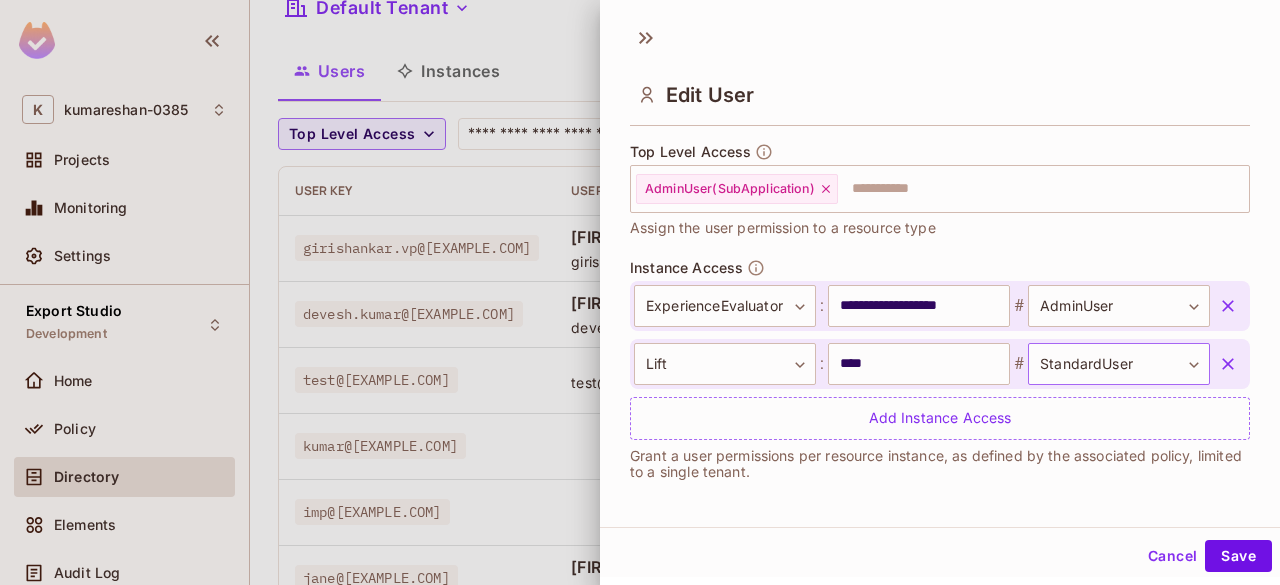 click on "K kumareshan-0385 Projects Monitoring Settings Export Studio Development Home Policy Directory Elements Audit Log URL Mapping Connect Upgrade Help & Updates kumareshan-0385 / Export Studio : Development / User Management Default Tenant Settings Users Instances Top Level Access ​ Last Updated 7 minutes ago Add user User Key User Details Top Level Access Instance Access girishankar.vp@[EXAMPLE.COM] Girishankar V P girishankar.vp@[EXAMPLE.COM] AdminUserSubApplication AdminUser 30AF6819-4D35-4F18-B3F5-3990FE8BD6A3:ExperienceEvaluator # StandardUser 26B11E1F-C2BE-44B2-8D13-D088E0AD0300:LinkPlus # AdminUser + 1 devesh.kumar@[EXAMPLE.COM] Devesh Kumar devesh.kumar@[EXAMPLE.COM] AdminUserSubApplication 30AF6819-4D35-4F18-B3F5-3990FE8BD6A3:ExperienceEvaluator # AdminUser B146E847-F4D6-45C8-9373-CDA2372507B0:Lift # StandardUser test@test.com test@test.com Add Roles 63130810-20DC-4DE7-A6A9-613EB9218810:LiftPoc # Admin kumar@[EXAMPLE.COM] Add Roles Product:LinkPlus # standard-user Product:ExperienceEvaluator # admin Add Roles" at bounding box center (640, 292) 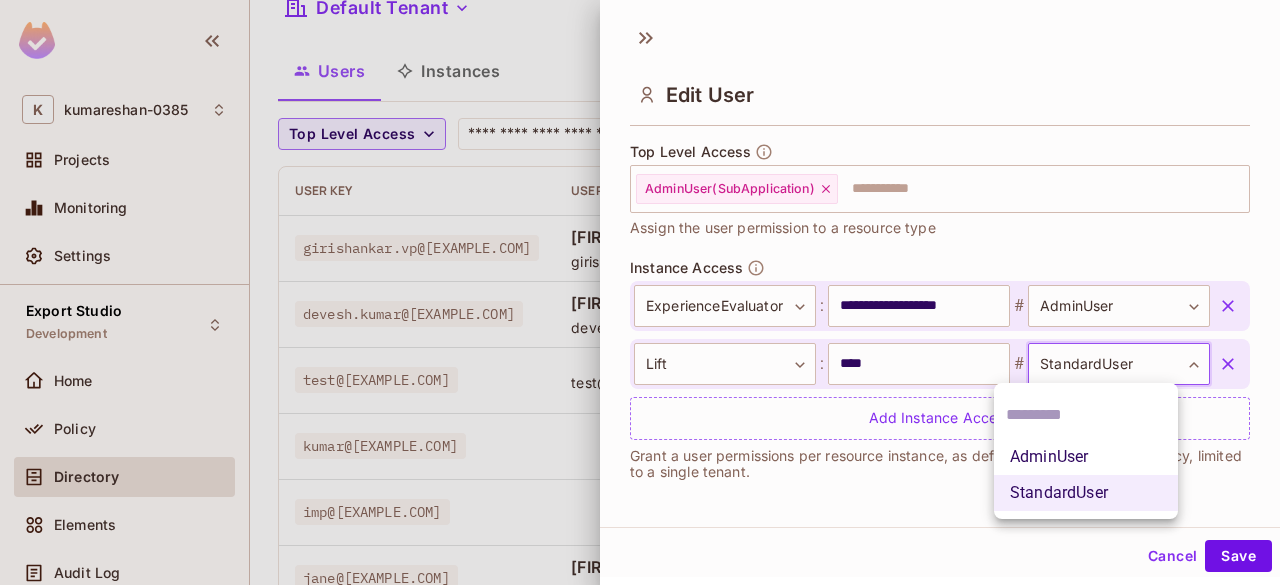 click on "AdminUser" at bounding box center (1086, 457) 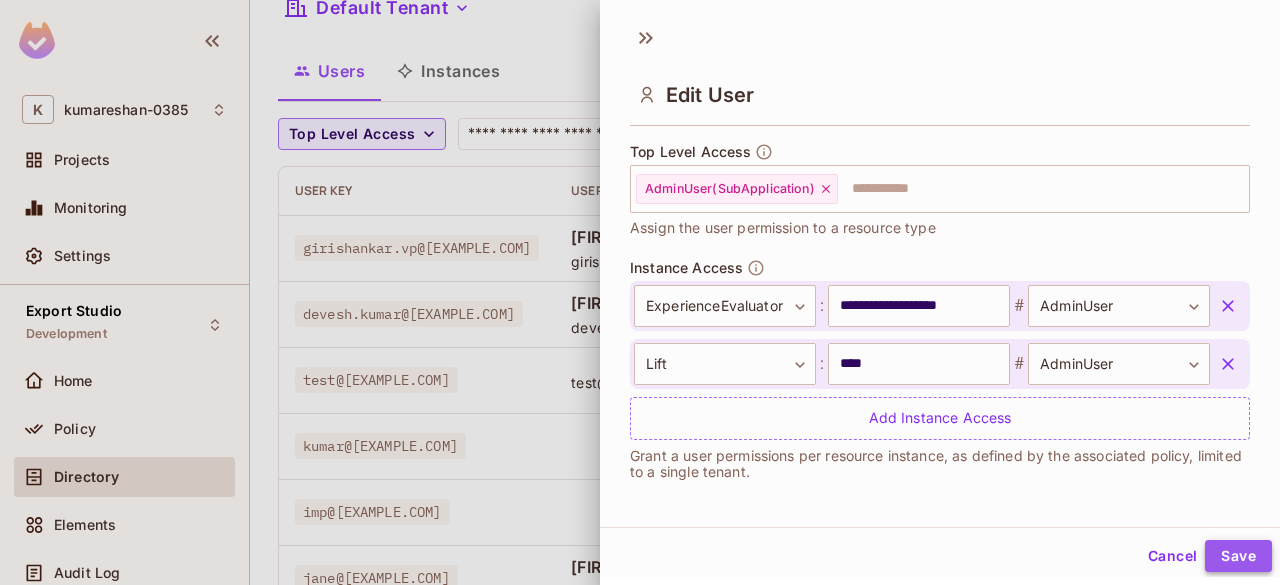 click on "Save" at bounding box center [1238, 556] 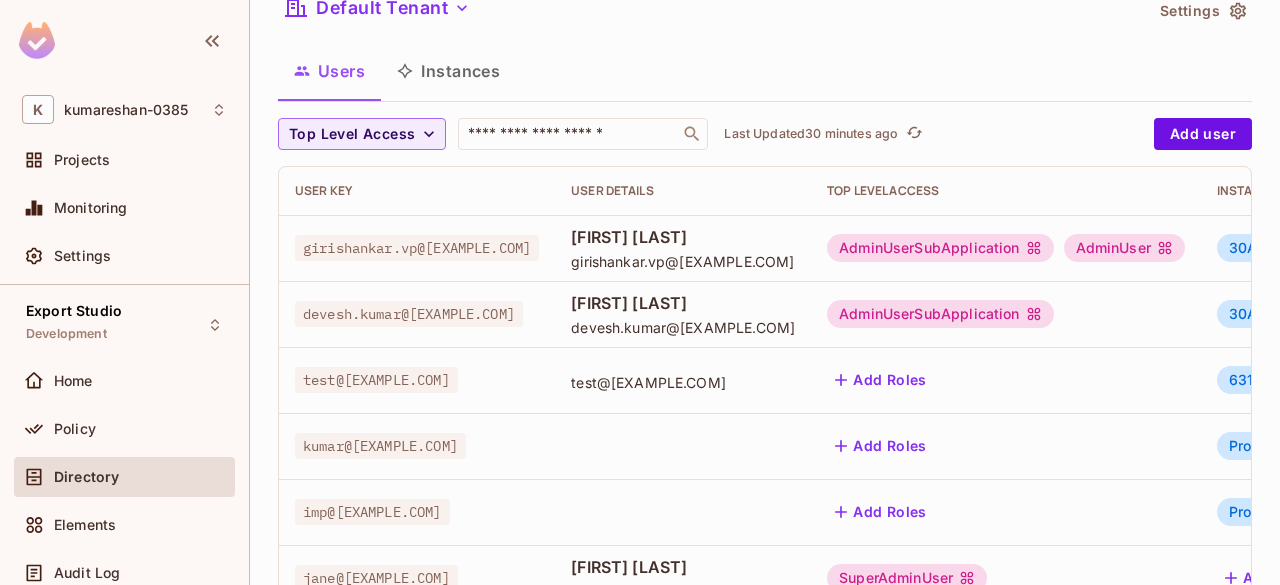 click on "AdminUserSubApplication" at bounding box center [940, 314] 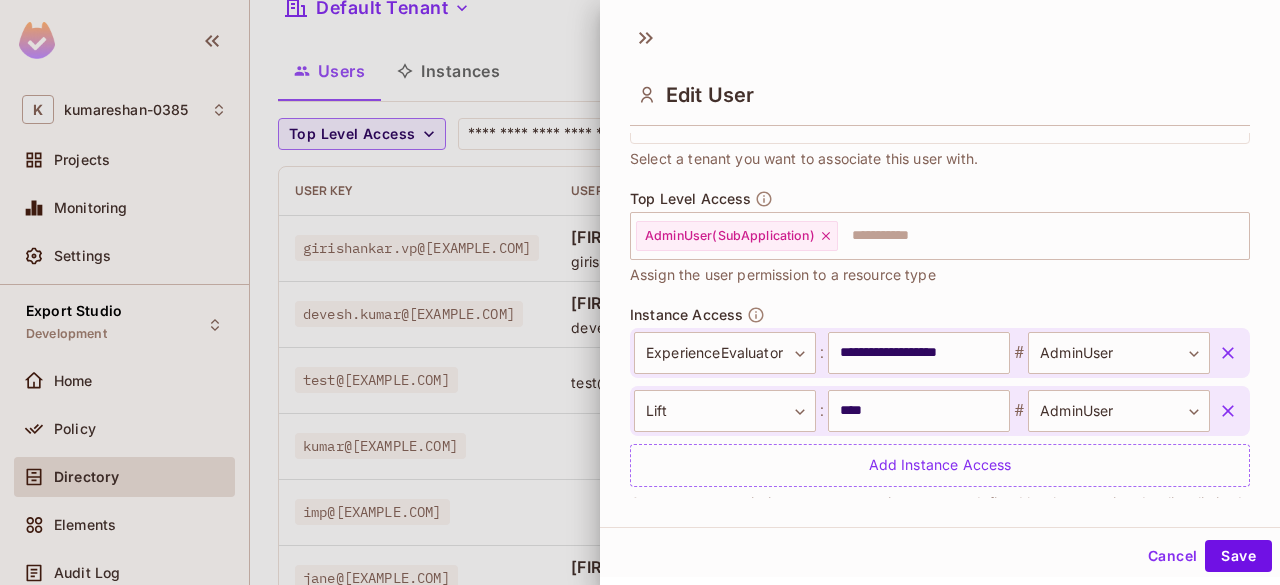 scroll, scrollTop: 550, scrollLeft: 0, axis: vertical 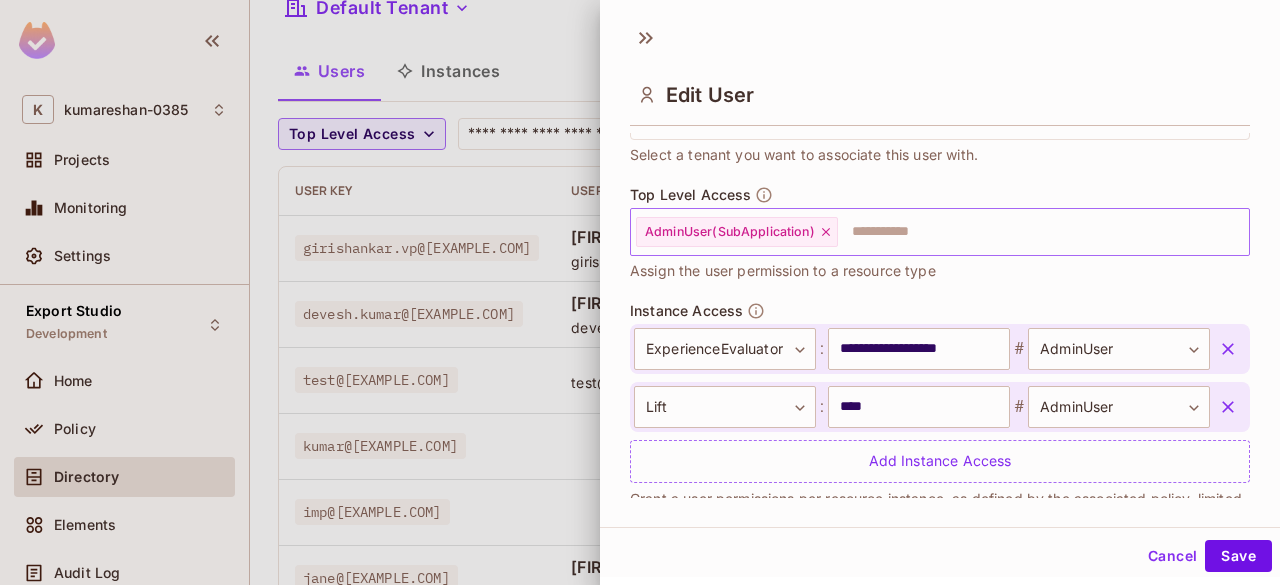 click 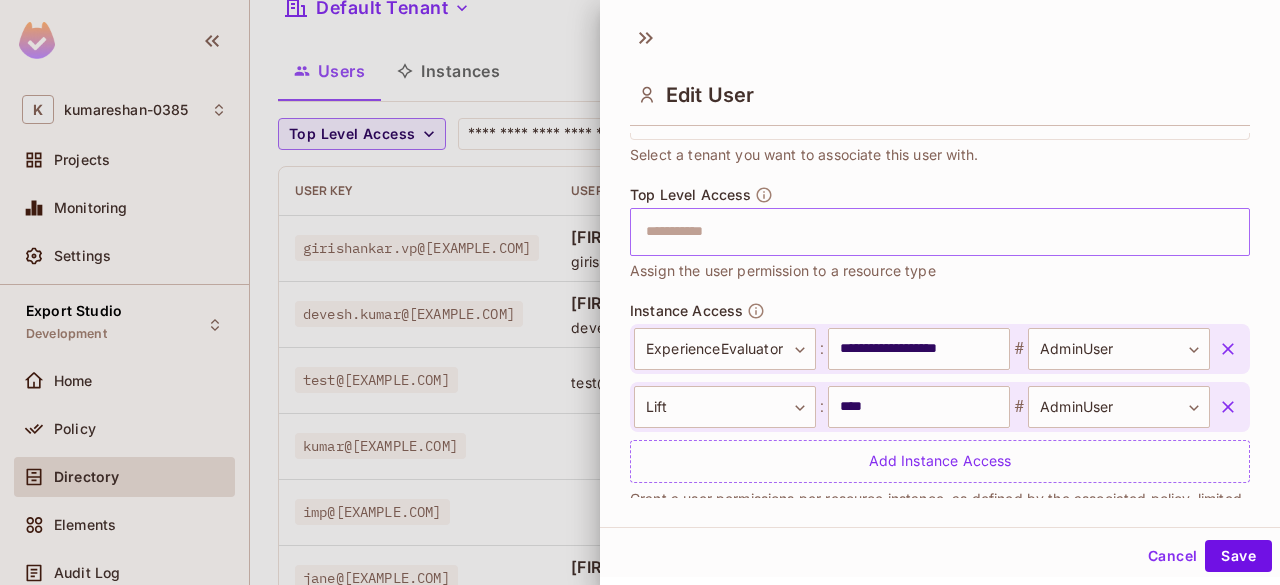 click at bounding box center [922, 232] 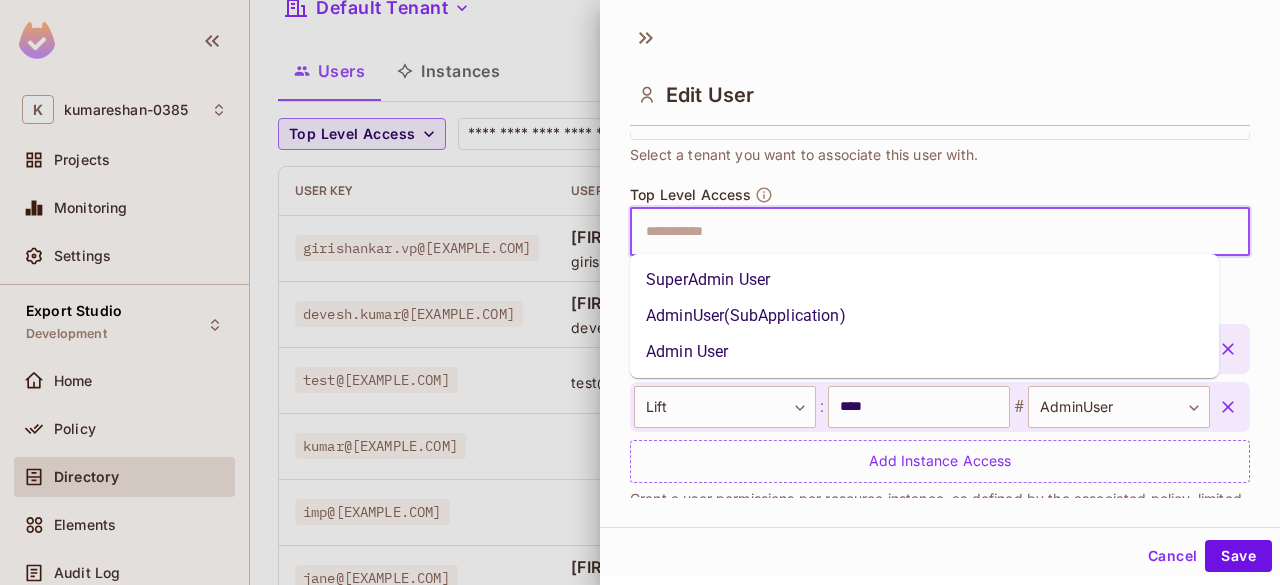 click on "AdminUser(SubApplication)" at bounding box center (924, 316) 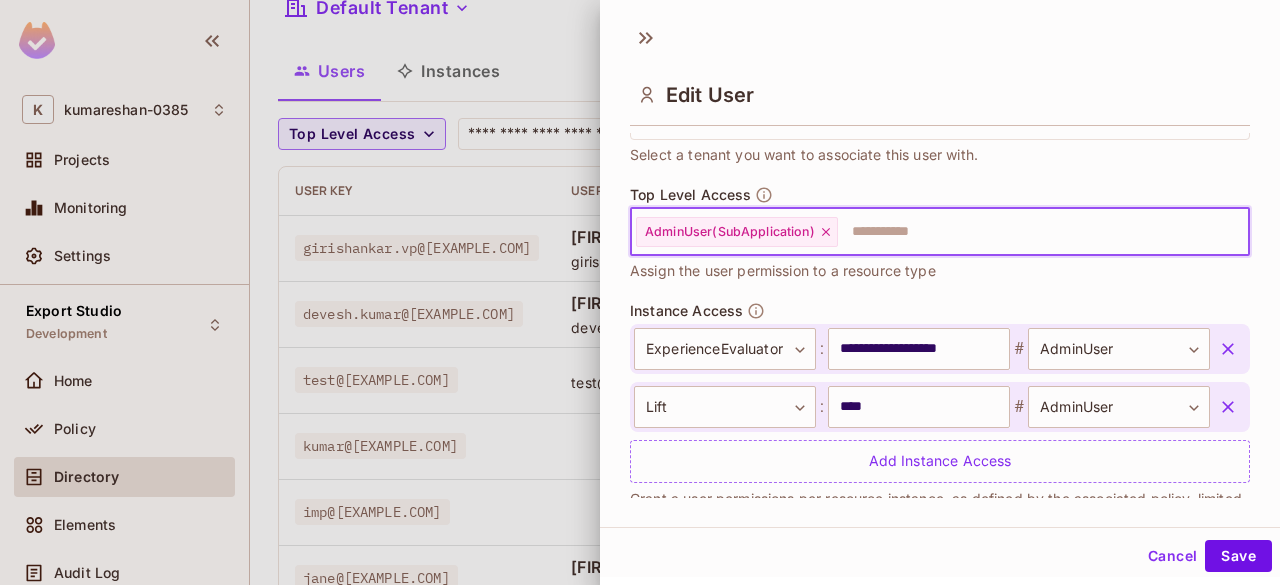click 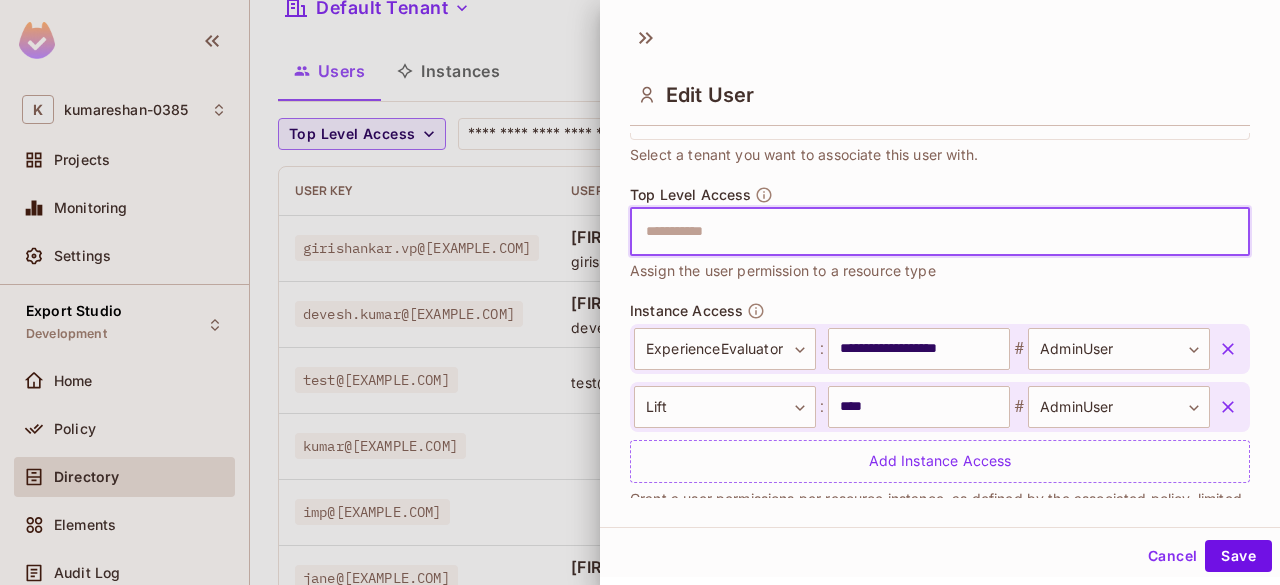 click at bounding box center [922, 232] 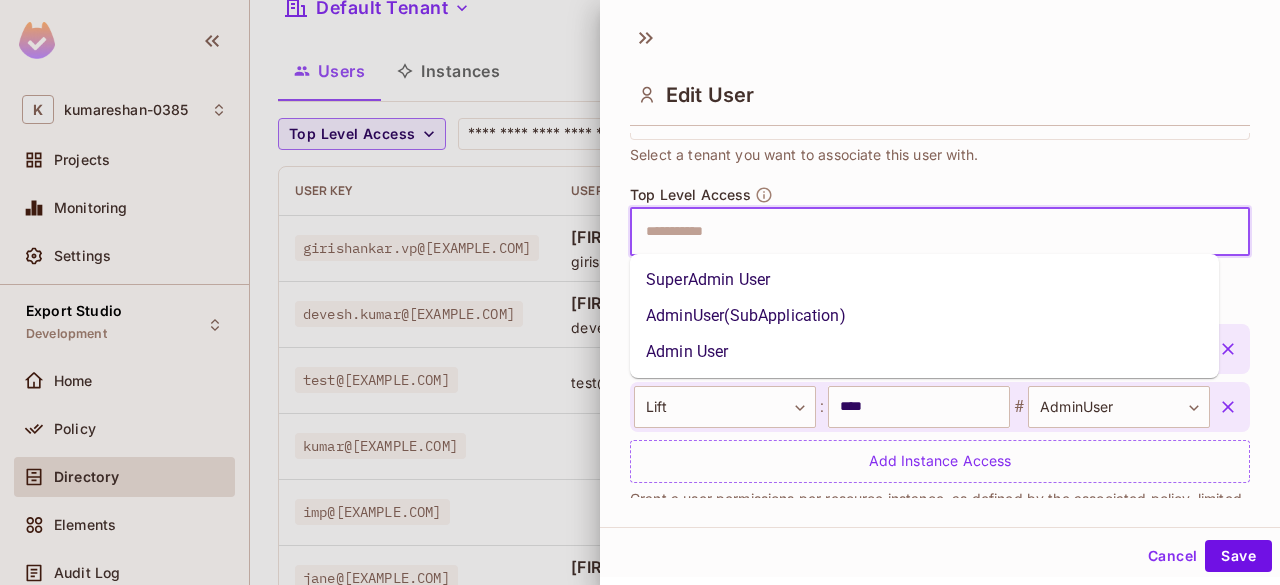 click on "SuperAdmin User" at bounding box center [924, 280] 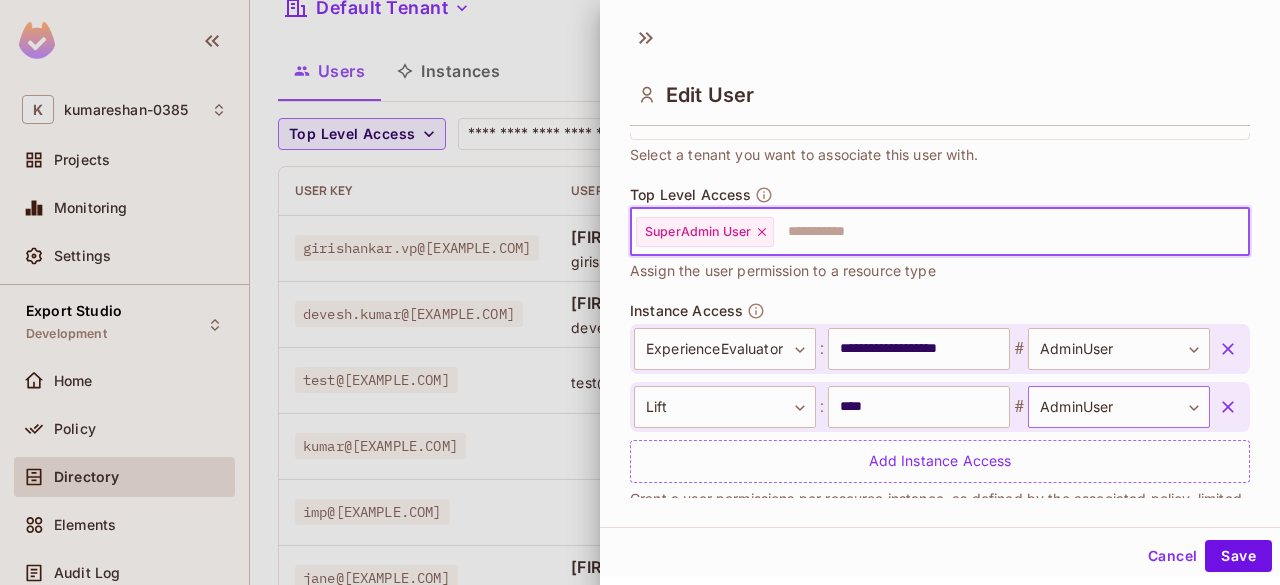 scroll, scrollTop: 594, scrollLeft: 0, axis: vertical 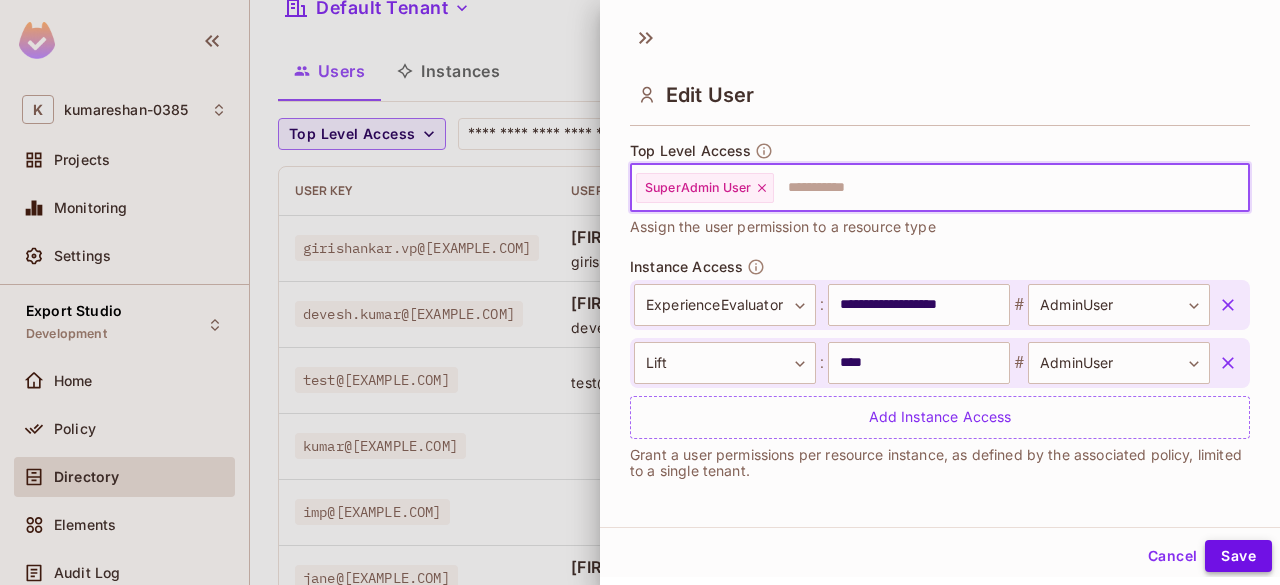 click on "Save" at bounding box center [1238, 556] 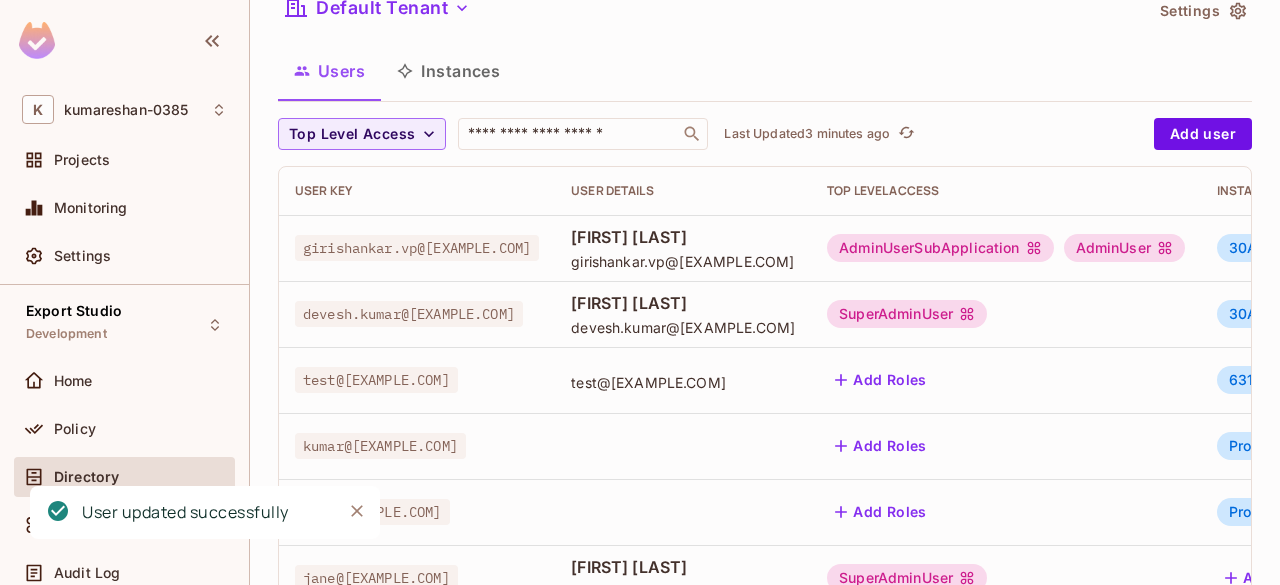 click on "SuperAdminUser" at bounding box center (907, 314) 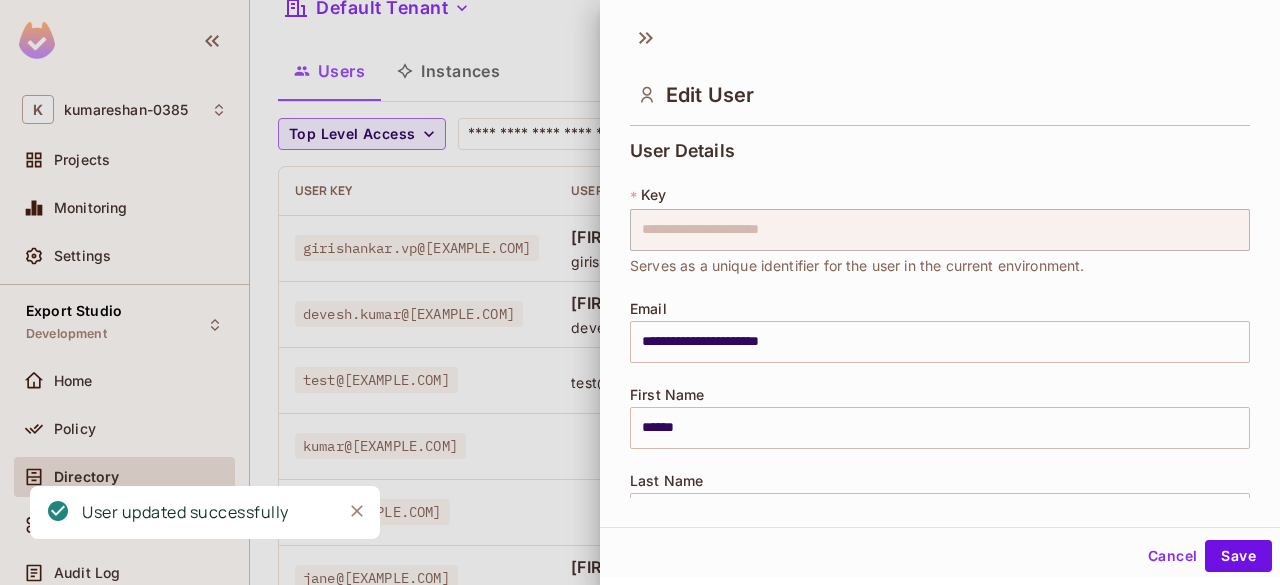 click on "**********" at bounding box center (940, 332) 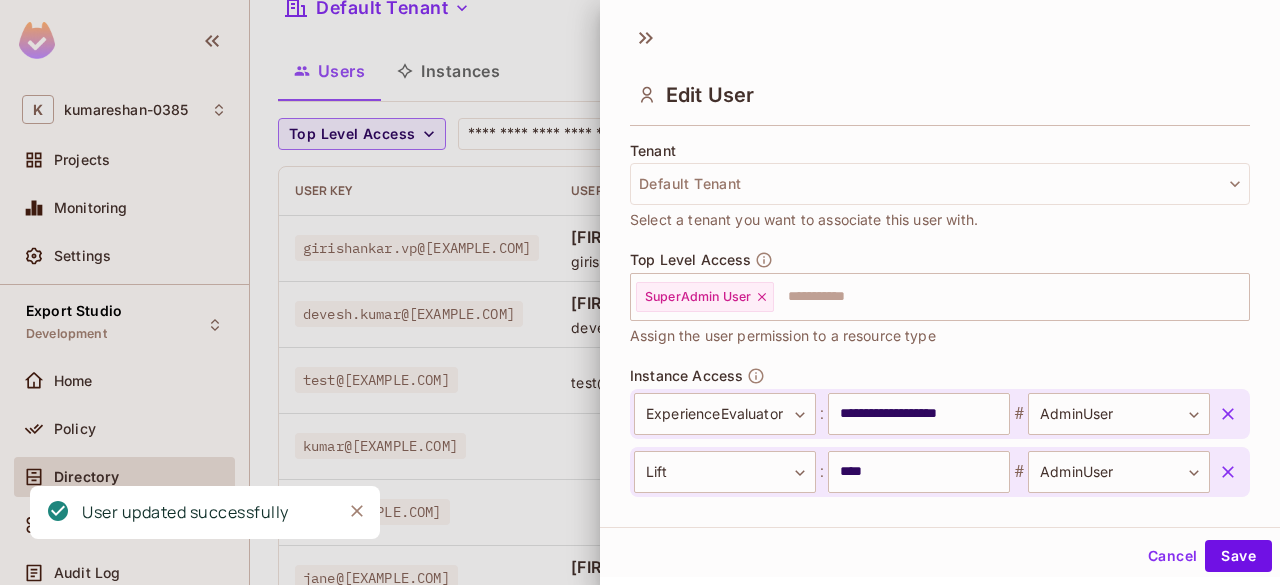 scroll, scrollTop: 487, scrollLeft: 0, axis: vertical 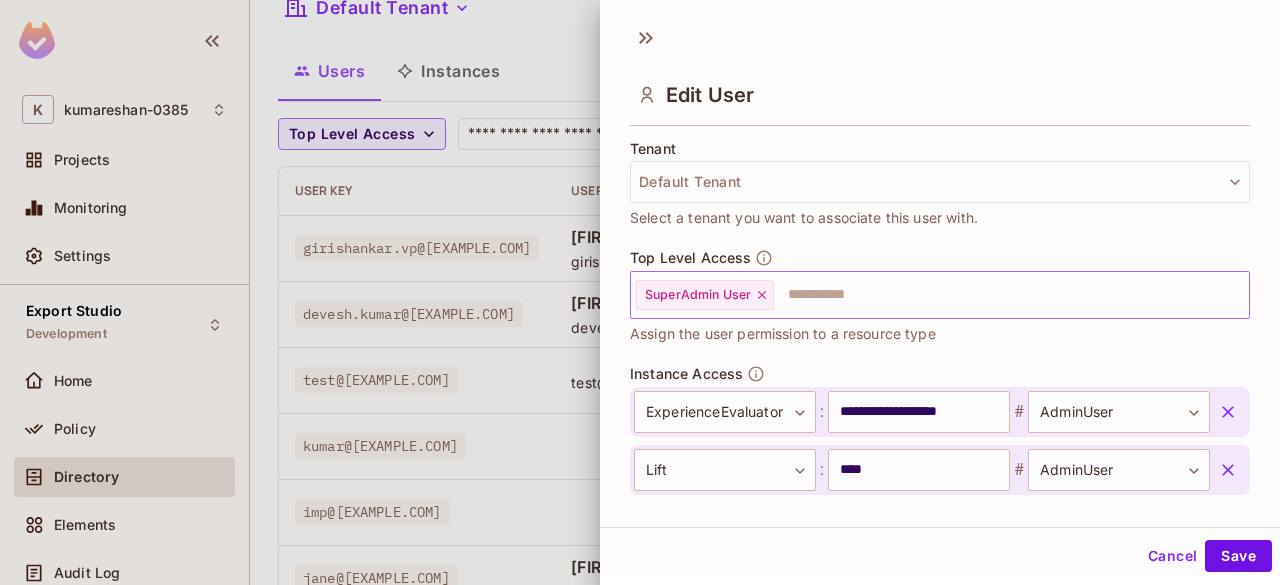click on "SuperAdmin User" at bounding box center (705, 295) 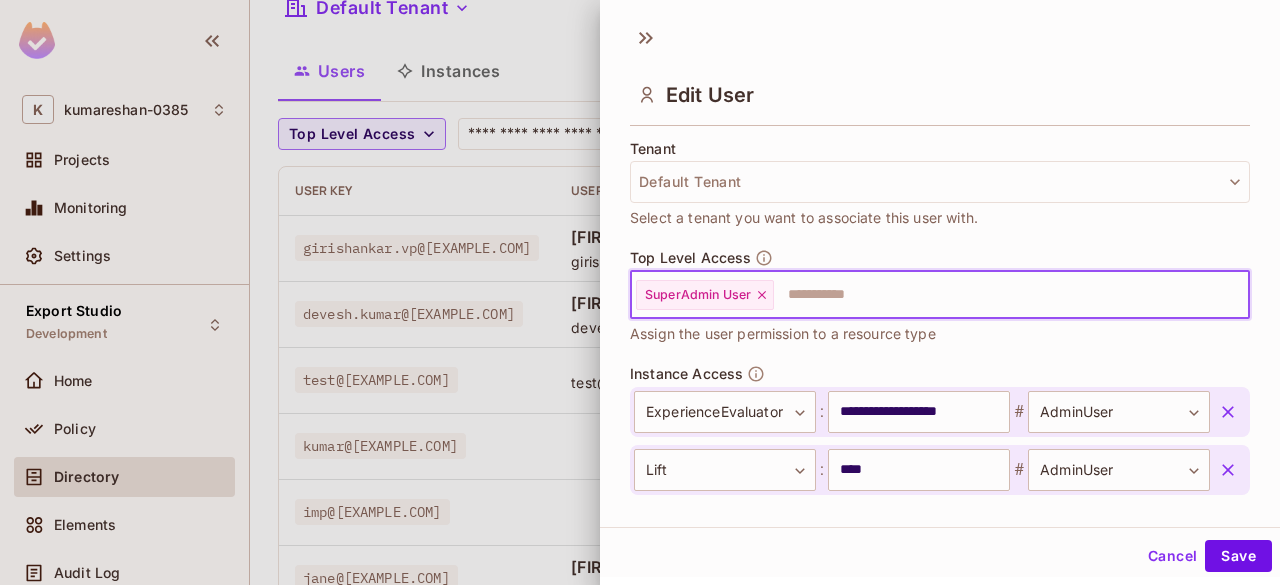 click 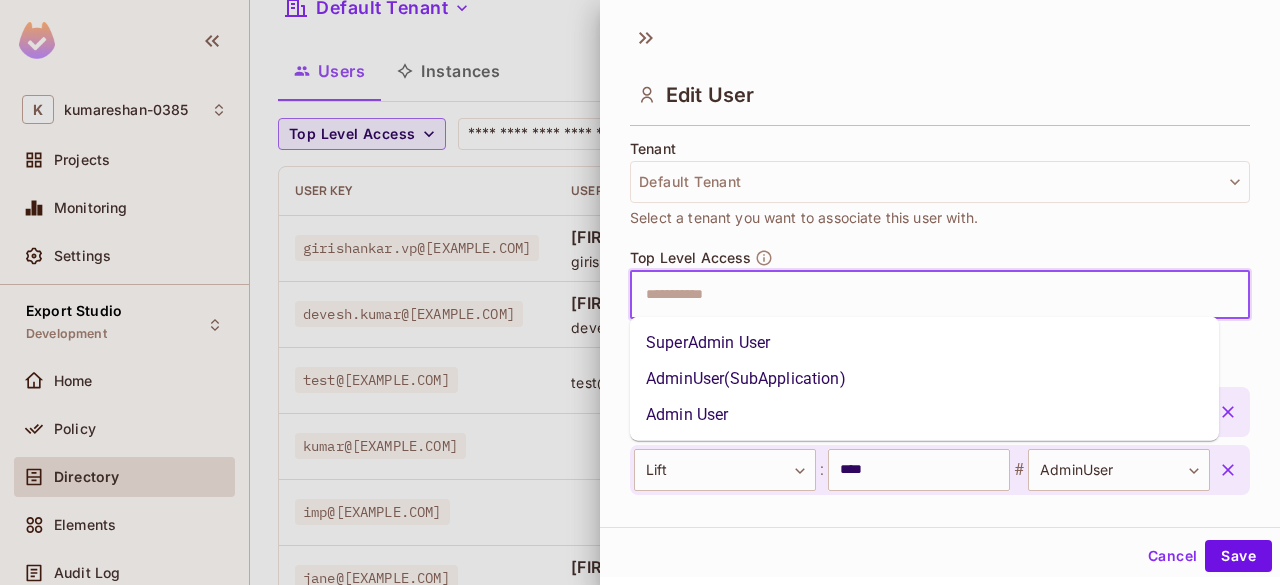 click at bounding box center [922, 295] 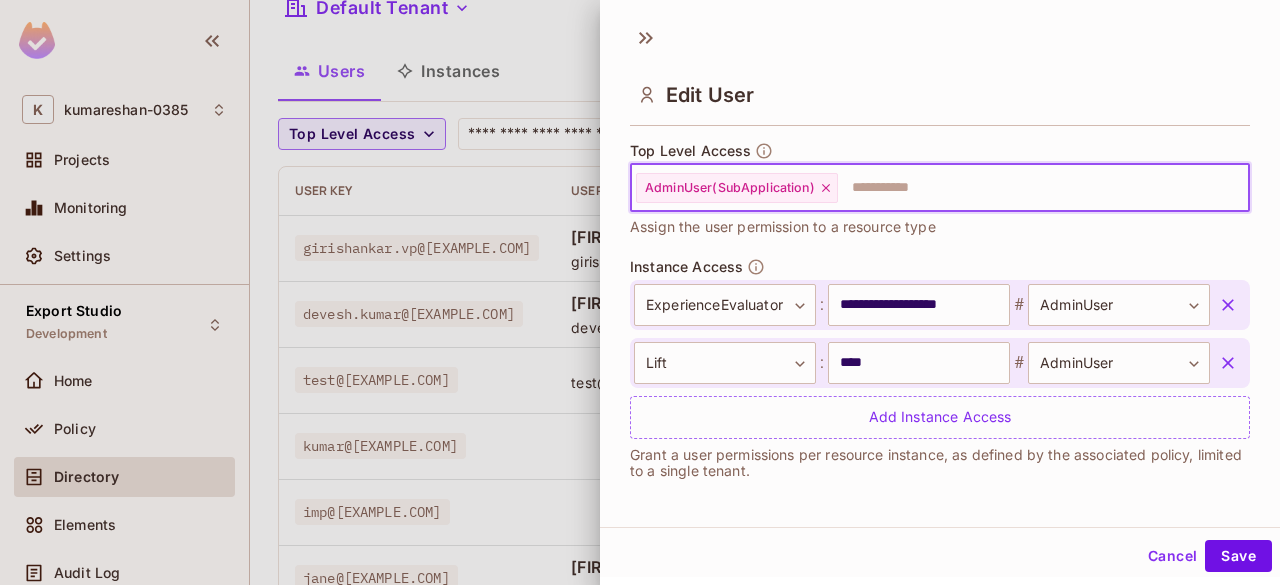 scroll, scrollTop: 594, scrollLeft: 0, axis: vertical 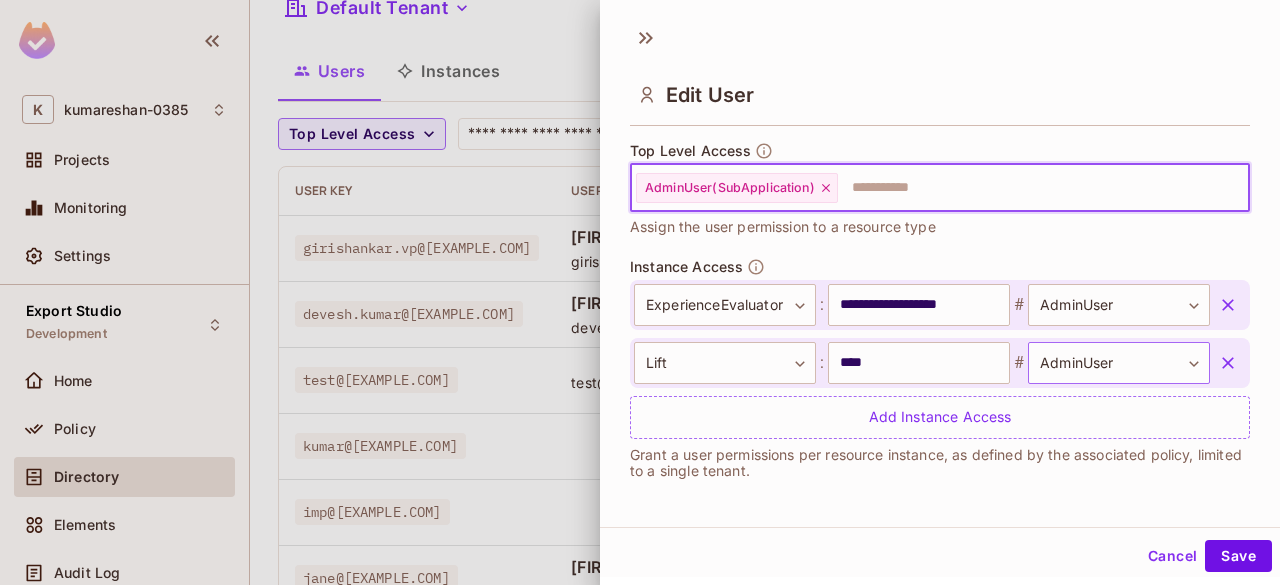click on "K kumareshan-0385 Projects Monitoring Settings Export Studio Development Home Policy Directory Elements Audit Log URL Mapping Connect Upgrade Help & Updates kumareshan-0385 / Export Studio : Development / User Management Default Tenant Settings Users Instances Top Level Access ​ Last Updated 3 minutes ago Add user User Key User Details Top Level Access Instance Access girishankar.vp@[EXAMPLE.COM] Girishankar V P girishankar.vp@[EXAMPLE.COM] AdminUserSubApplication AdminUser 30AF6819-4D35-4F18-B3F5-3990FE8BD6A3:ExperienceEvaluator # StandardUser 26B11E1F-C2BE-44B2-8D13-D088E0AD0300:LinkPlus # AdminUser + 1 devesh.kumar@[EXAMPLE.COM] Devesh Kumar devesh.kumar@[EXAMPLE.COM] SuperAdminUser 30AF6819-4D35-4F18-B3F5-3990FE8BD6A3:ExperienceEvaluator # AdminUser B146E847-F4D6-45C8-9373-CDA2372507B0:Lift # AdminUser test@test.com test@test.com Add Roles 63130810-20DC-4DE7-A6A9-613EB9218810:LiftPoc # Admin kumar@[EXAMPLE.COM] Add Roles Product:LinkPlus # standard-user Product:ExperienceEvaluator # admin imp@[EXAMPLE.COM] # #" at bounding box center [640, 292] 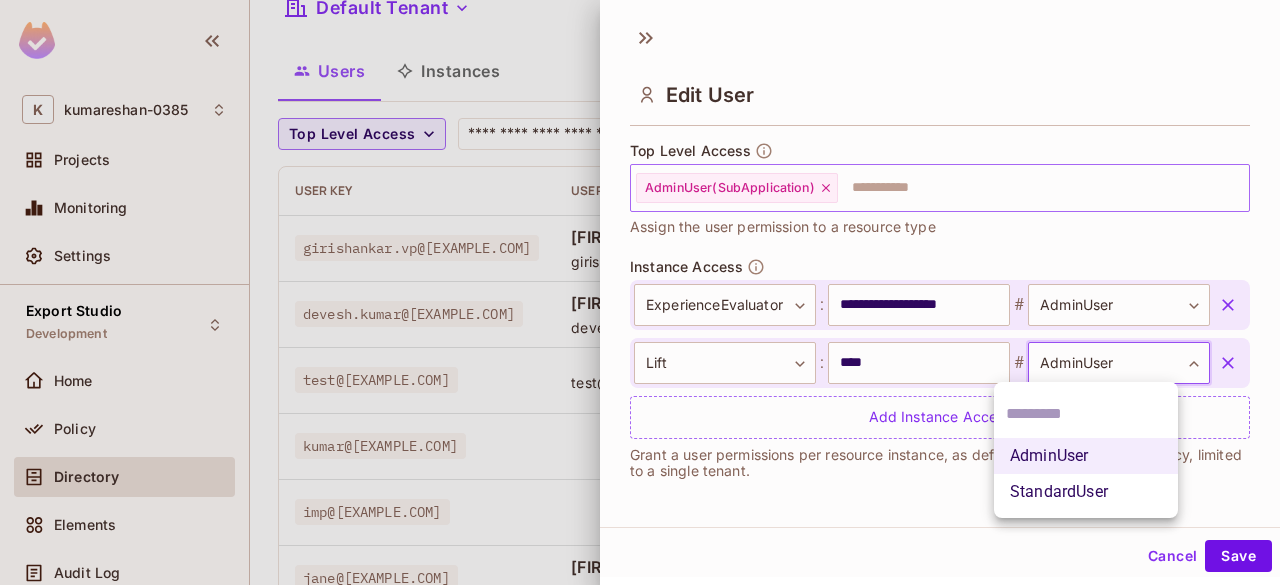 click on "StandardUser" at bounding box center [1086, 492] 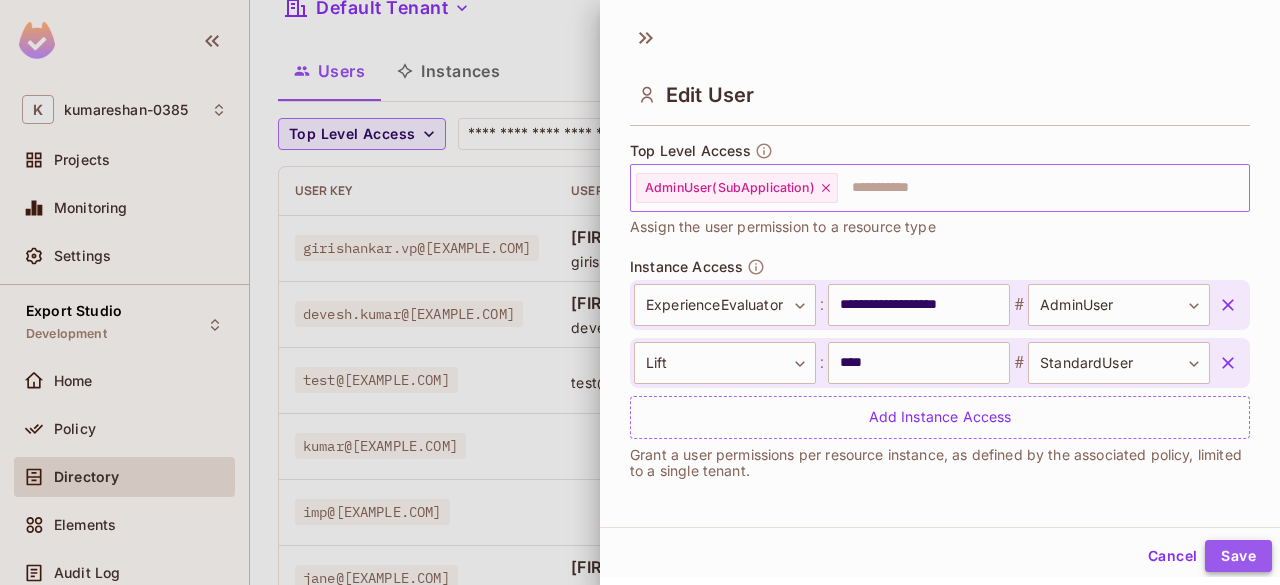 click on "Save" at bounding box center [1238, 556] 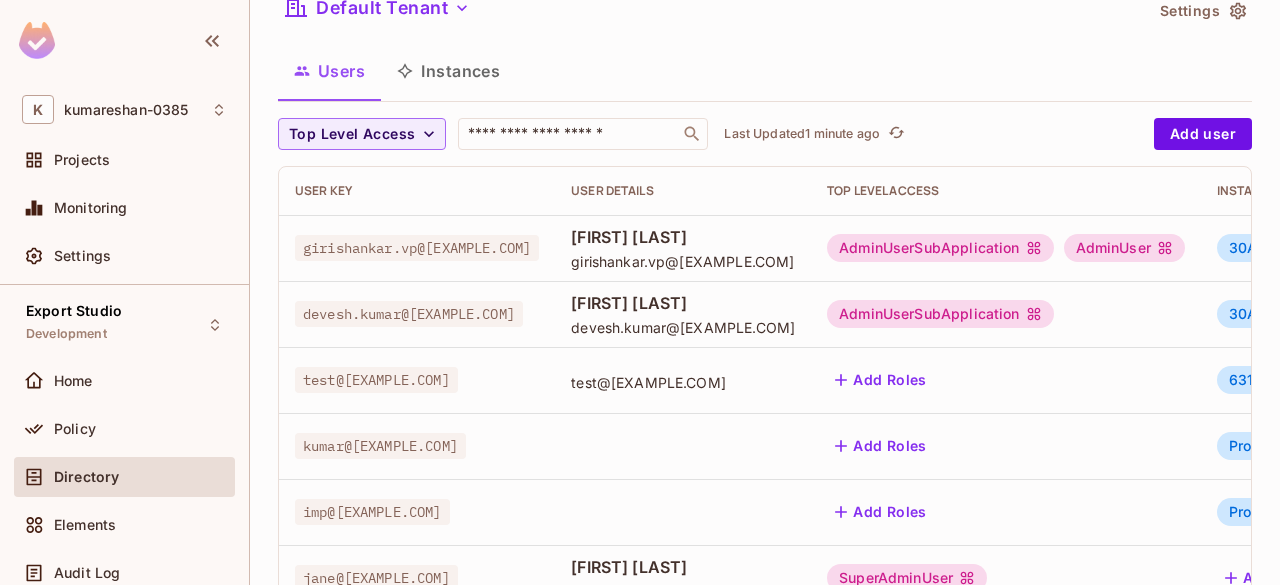 click on "AdminUserSubApplication" at bounding box center (940, 314) 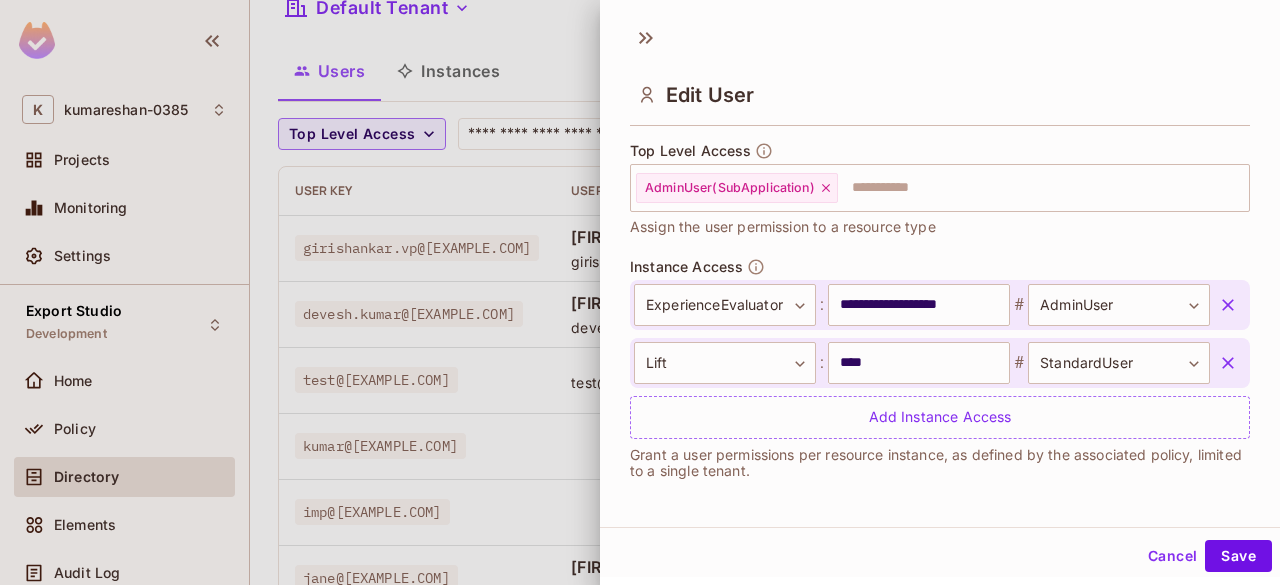scroll, scrollTop: 593, scrollLeft: 0, axis: vertical 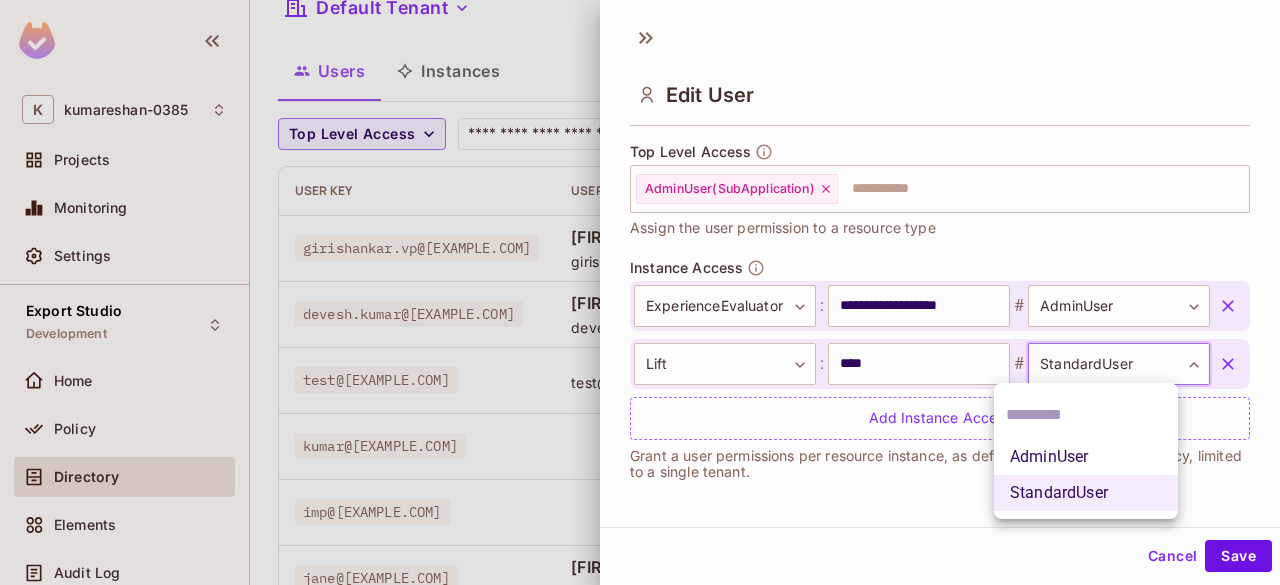 click on "K kumareshan-0385 Projects Monitoring Settings Export Studio Development Home Policy Directory Elements Audit Log URL Mapping Connect Upgrade Help & Updates kumareshan-0385 / Export Studio : Development / User Management Default Tenant Settings Users Instances Top Level Access ​ Last Updated 1 minute ago Add user User Key User Details Top Level Access Instance Access girishankar.vp@[EXAMPLE.COM] Girishankar V P girishankar.vp@[EXAMPLE.COM] AdminUserSubApplication AdminUser 30AF6819-4D35-4F18-B3F5-3990FE8BD6A3:ExperienceEvaluator # StandardUser 26B11E1F-C2BE-44B2-8D13-D088E0AD0300:LinkPlus # AdminUser + 1 devesh.kumar@[EXAMPLE.COM] Devesh Kumar devesh.kumar@[EXAMPLE.COM] AdminUserSubApplication 30AF6819-4D35-4F18-B3F5-3990FE8BD6A3:ExperienceEvaluator # AdminUser B146E847-F4D6-45C8-9373-CDA2372507B0:Lift # StandardUser test@test.com test@test.com Add Roles 63130810-20DC-4DE7-A6A9-613EB9218810:LiftPoc # Admin kumar@[EXAMPLE.COM] Add Roles Product:LinkPlus # standard-user Product:ExperienceEvaluator # admin Add Roles" at bounding box center [640, 292] 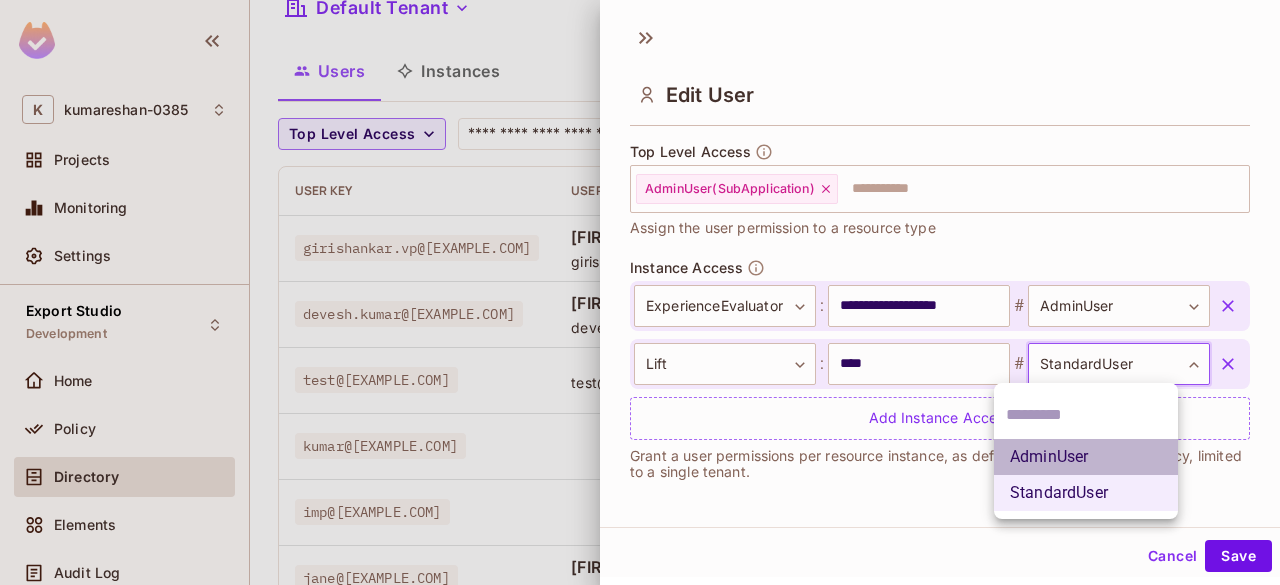 click on "AdminUser" at bounding box center [1086, 457] 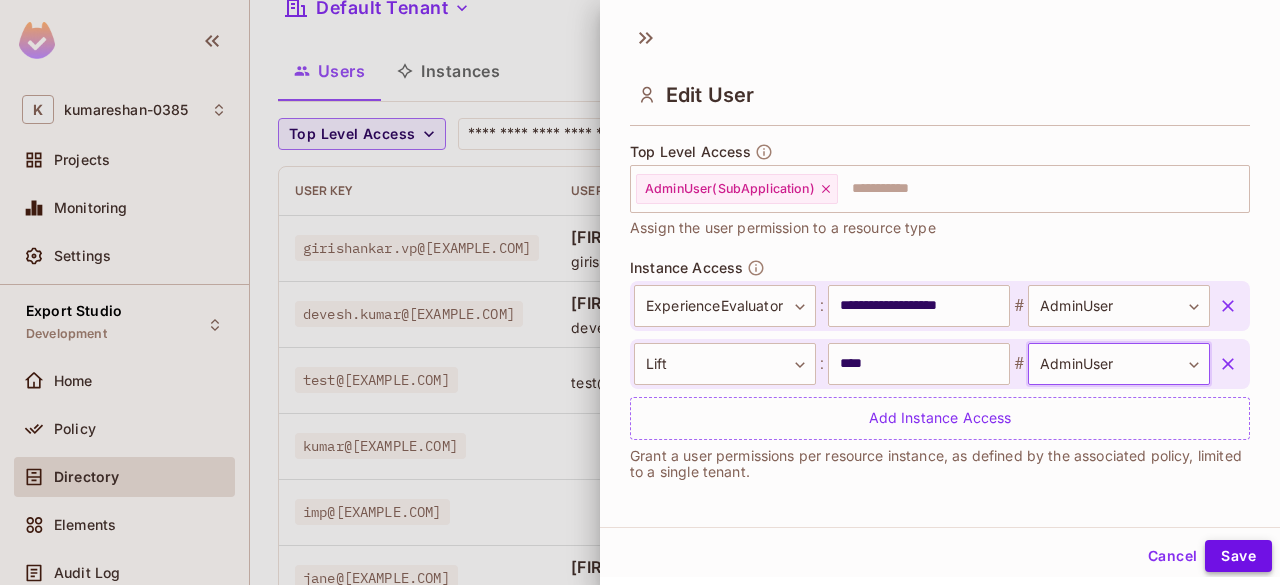 click on "Save" at bounding box center [1238, 556] 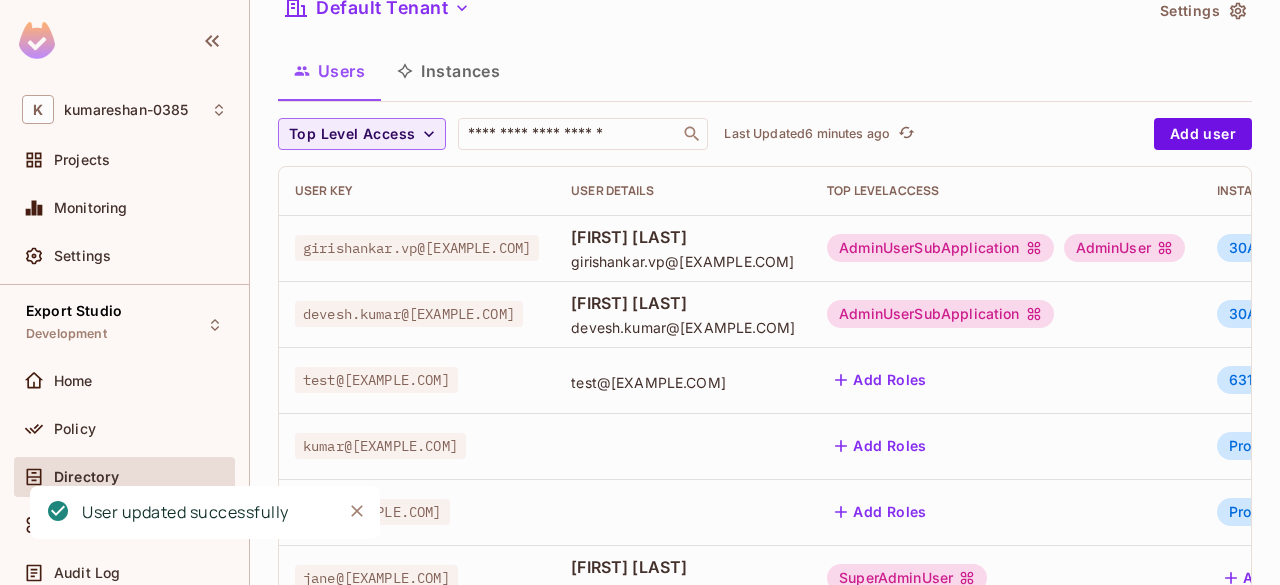 click on "AdminUserSubApplication" at bounding box center (940, 314) 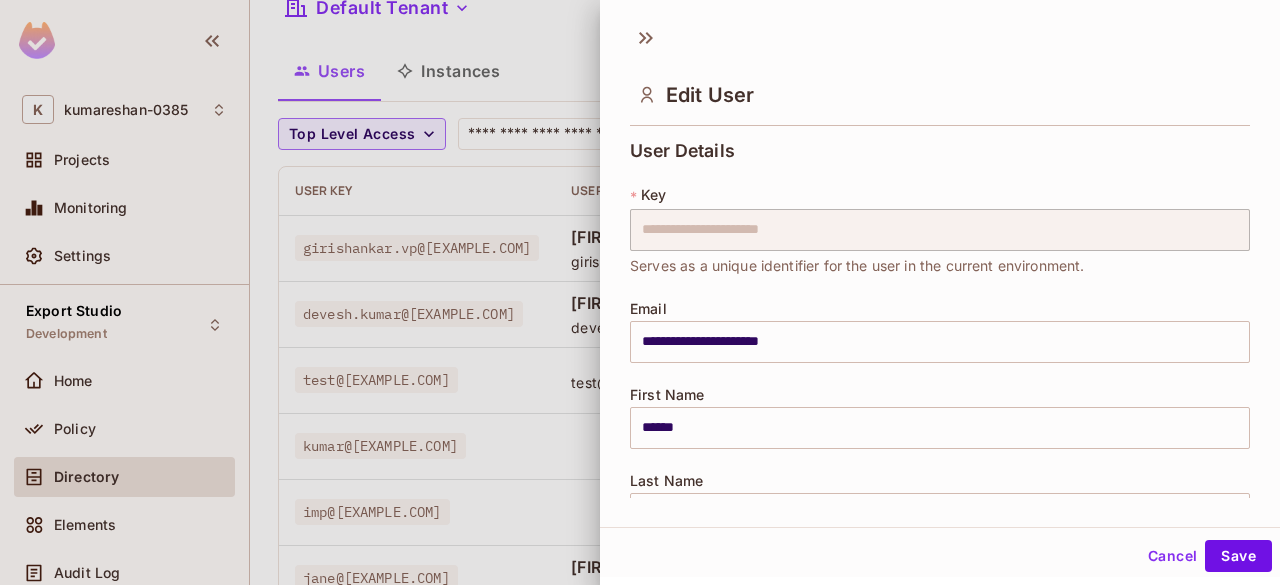 click on "**********" at bounding box center (940, 332) 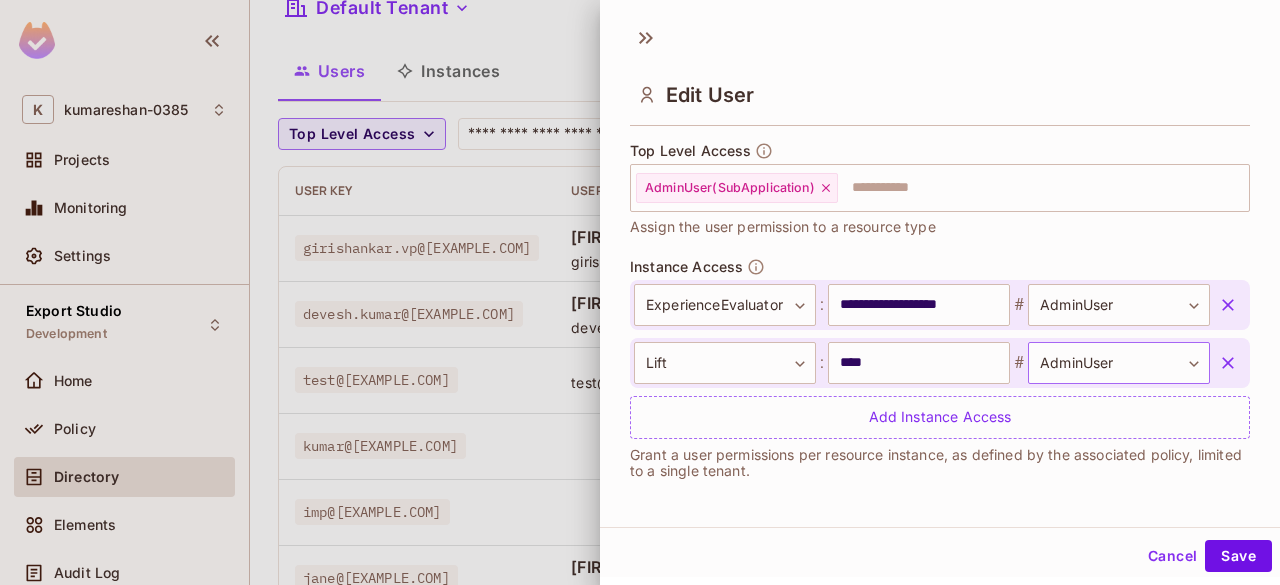 click on "K kumareshan-0385 Projects Monitoring Settings Export Studio Development Home Policy Directory Elements Audit Log URL Mapping Connect Upgrade Help & Updates kumareshan-0385 / Export Studio : Development / User Management Default Tenant Settings Users Instances Top Level Access ​ Last Updated 6 minutes ago Add user User Key User Details Top Level Access Instance Access girishankar.vp@[EXAMPLE.COM] Girishankar V P girishankar.vp@[EXAMPLE.COM] AdminUserSubApplication AdminUser 30AF6819-4D35-4F18-B3F5-3990FE8BD6A3:ExperienceEvaluator # StandardUser 26B11E1F-C2BE-44B2-8D13-D088E0AD0300:LinkPlus # AdminUser + 1 devesh.kumar@[EXAMPLE.COM] Devesh Kumar devesh.kumar@[EXAMPLE.COM] AdminUserSubApplication 30AF6819-4D35-4F18-B3F5-3990FE8BD6A3:ExperienceEvaluator # AdminUser B146E847-F4D6-45C8-9373-CDA2372507B0:Lift # AdminUser test@test.com test@test.com Add Roles 63130810-20DC-4DE7-A6A9-613EB9218810:LiftPoc # Admin kumar@[EXAMPLE.COM] Add Roles Product:LinkPlus # standard-user Product:ExperienceEvaluator # admin imp@[EXAMPLE.COM]" at bounding box center [640, 292] 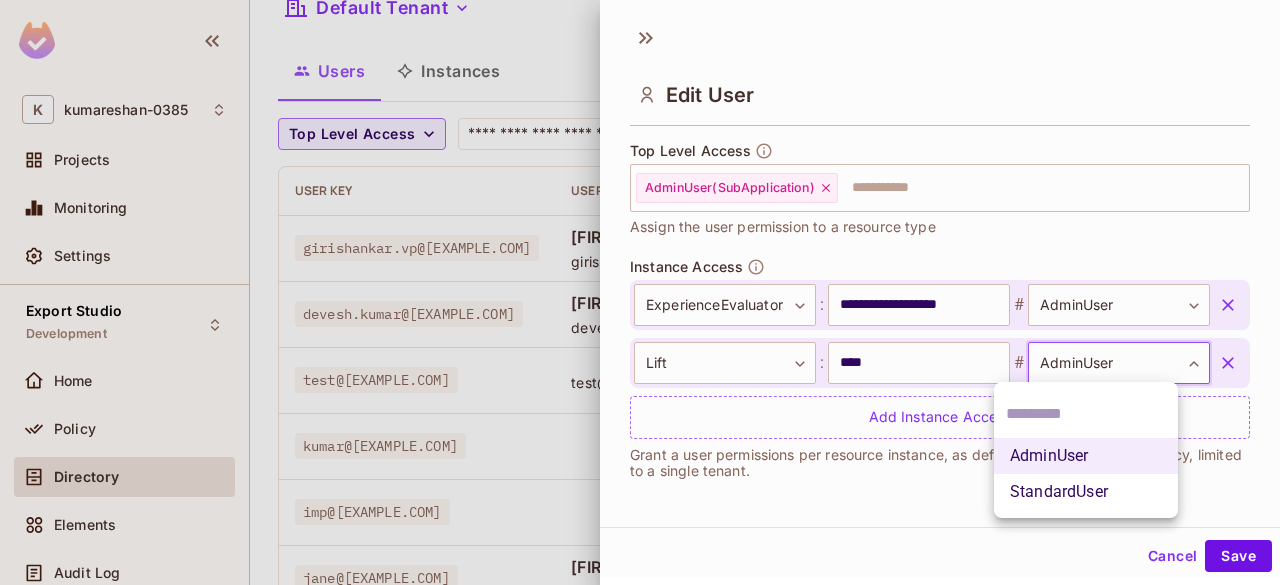 click on "StandardUser" at bounding box center [1086, 492] 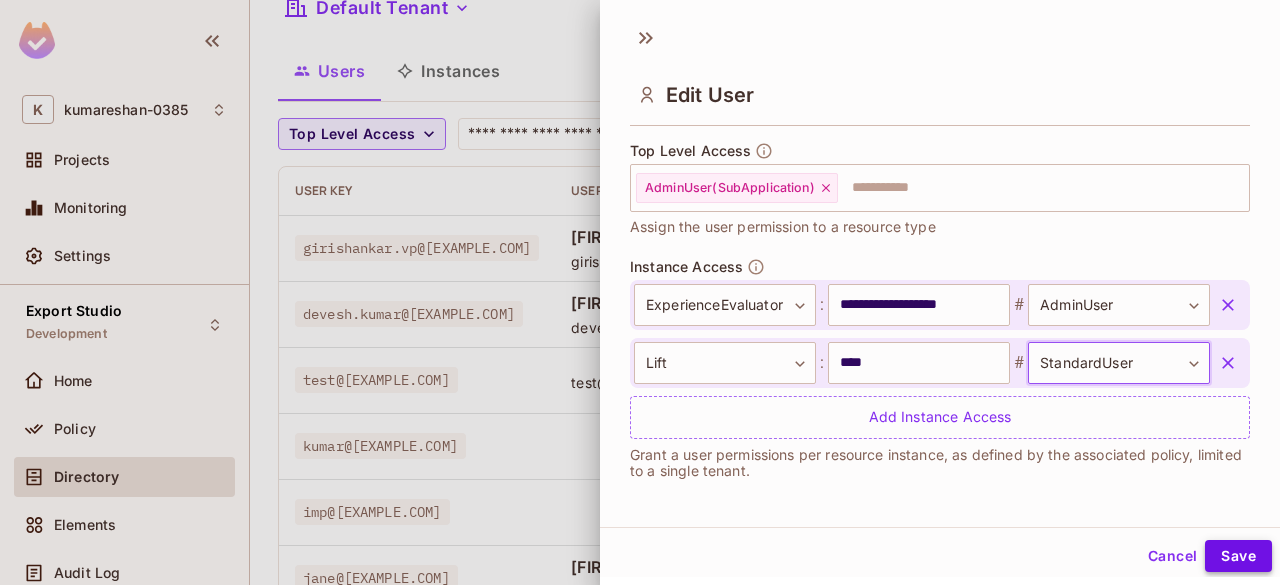 click on "Save" at bounding box center (1238, 556) 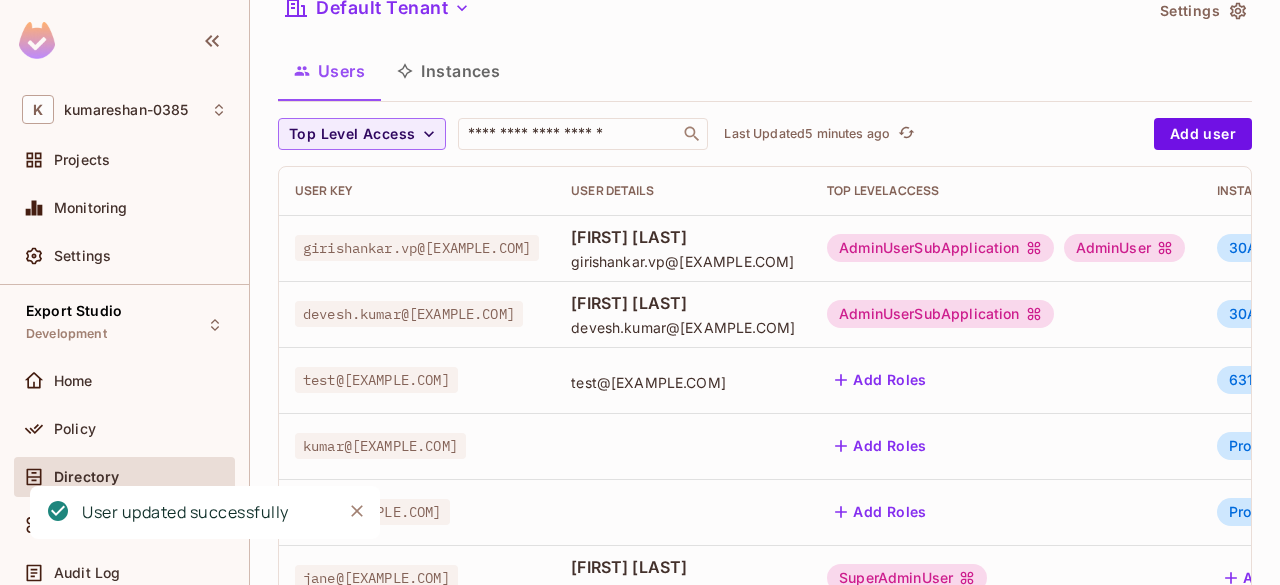 click on "AdminUserSubApplication" at bounding box center [940, 314] 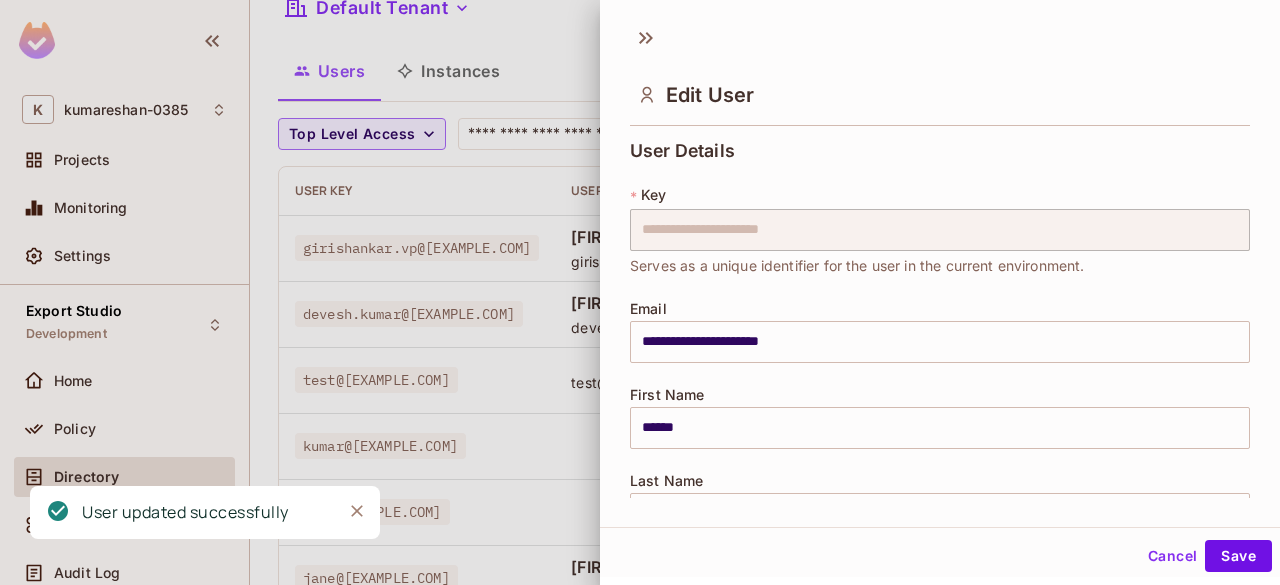 scroll, scrollTop: 594, scrollLeft: 0, axis: vertical 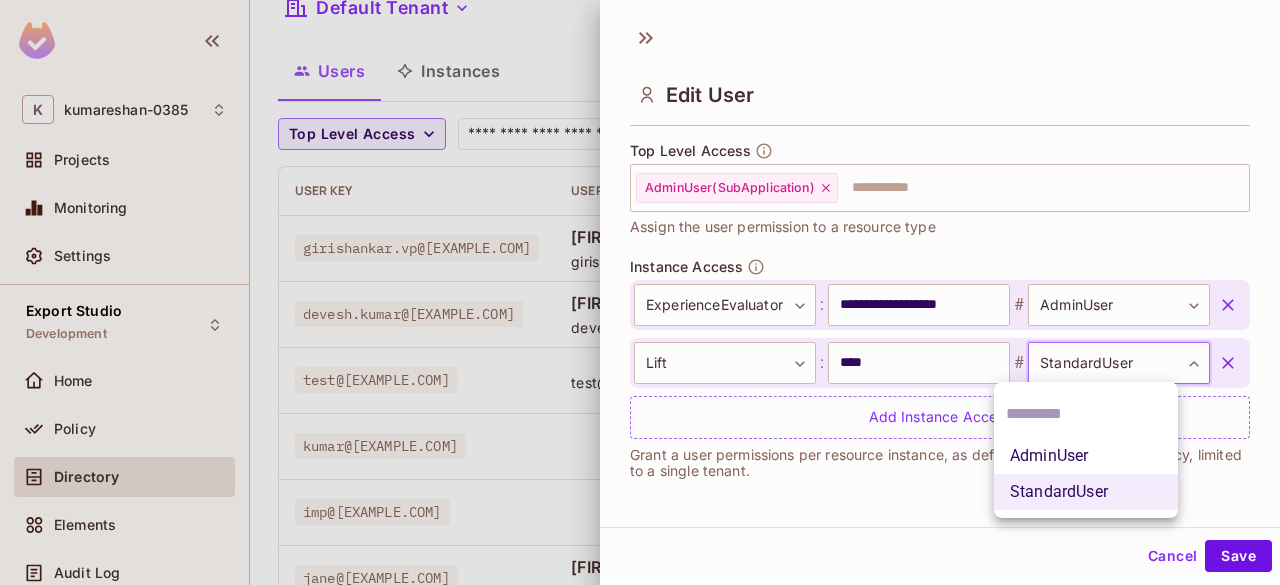 click on "K kumareshan-0385 Projects Monitoring Settings Export Studio Development Home Policy Directory Elements Audit Log URL Mapping Connect Upgrade Help & Updates kumareshan-0385 / Export Studio : Development / User Management Default Tenant Settings Users Instances Top Level Access ​ Last Updated 5 minutes ago Add user User Key User Details Top Level Access Instance Access girishankar.vp@[EXAMPLE.COM] Girishankar V P girishankar.vp@[EXAMPLE.COM] AdminUserSubApplication AdminUser 30AF6819-4D35-4F18-B3F5-3990FE8BD6A3:ExperienceEvaluator # StandardUser 26B11E1F-C2BE-44B2-8D13-D088E0AD0300:LinkPlus # AdminUser + 1 devesh.kumar@[EXAMPLE.COM] Devesh Kumar devesh.kumar@[EXAMPLE.COM] AdminUserSubApplication 30AF6819-4D35-4F18-B3F5-3990FE8BD6A3:ExperienceEvaluator # AdminUser B146E847-F4D6-45C8-9373-CDA2372507B0:Lift # StandardUser test@test.com test@test.com Add Roles 63130810-20DC-4DE7-A6A9-613EB9218810:LiftPoc # Admin kumar@[EXAMPLE.COM] Add Roles Product:LinkPlus # standard-user Product:ExperienceEvaluator # admin Add Roles" at bounding box center [640, 292] 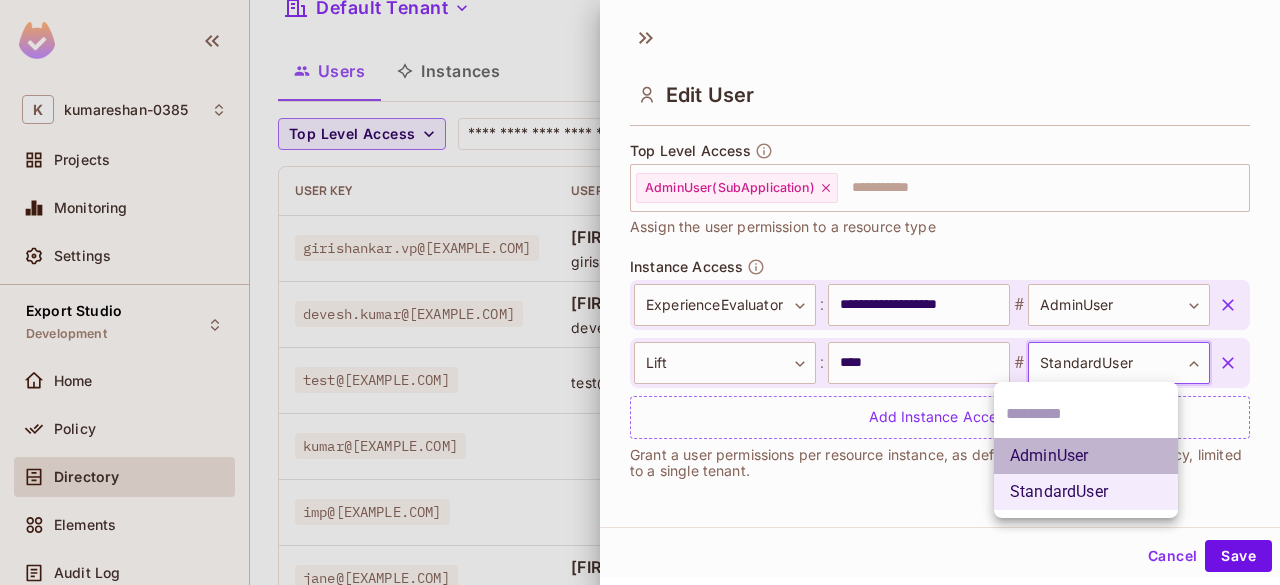click on "AdminUser" at bounding box center [1086, 456] 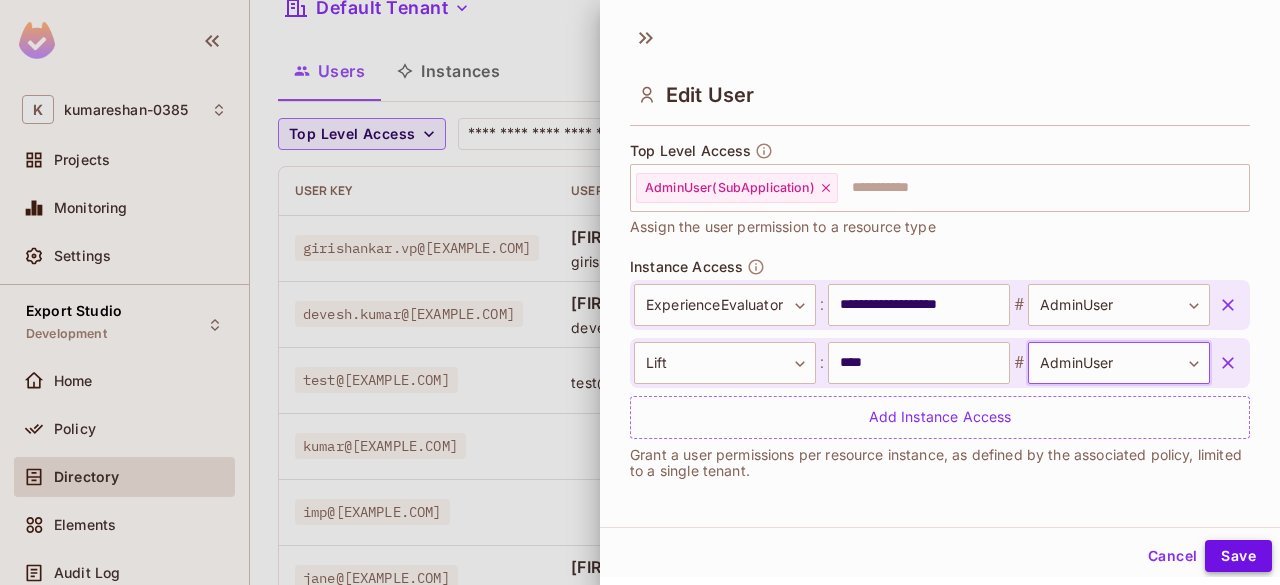 click on "Save" at bounding box center [1238, 556] 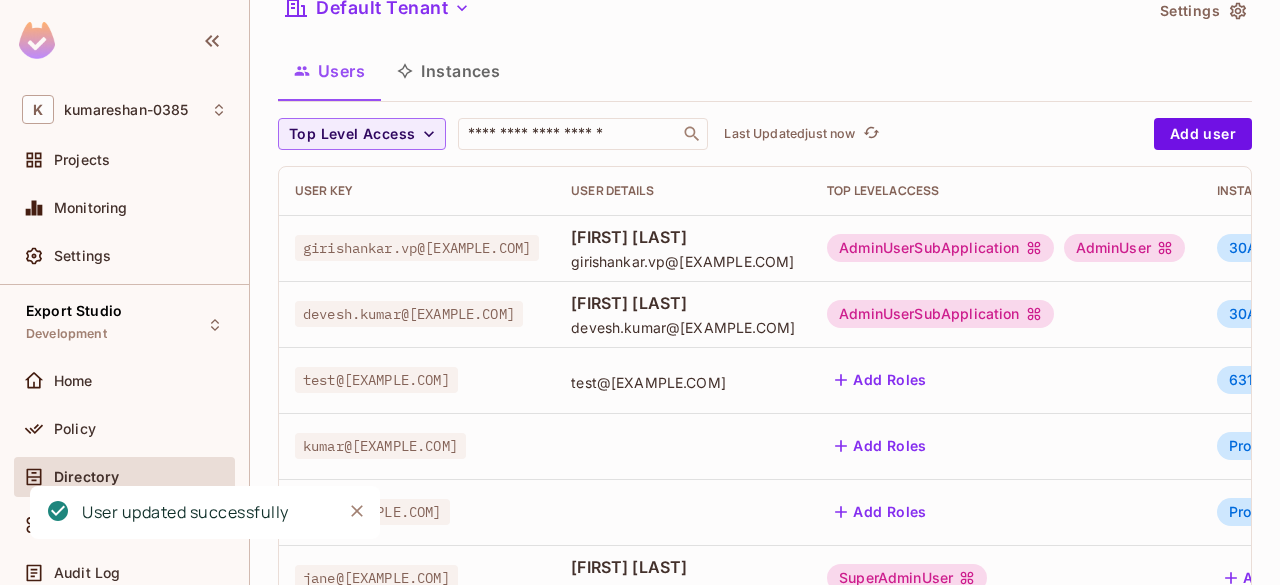 click on "AdminUserSubApplication" at bounding box center (940, 314) 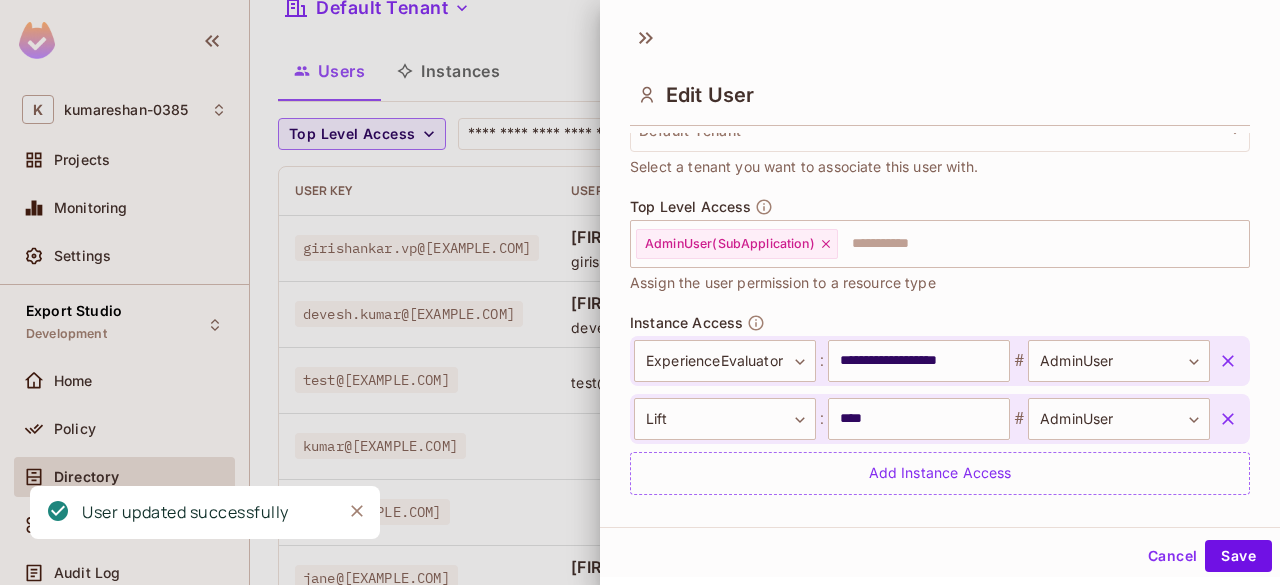 scroll, scrollTop: 594, scrollLeft: 0, axis: vertical 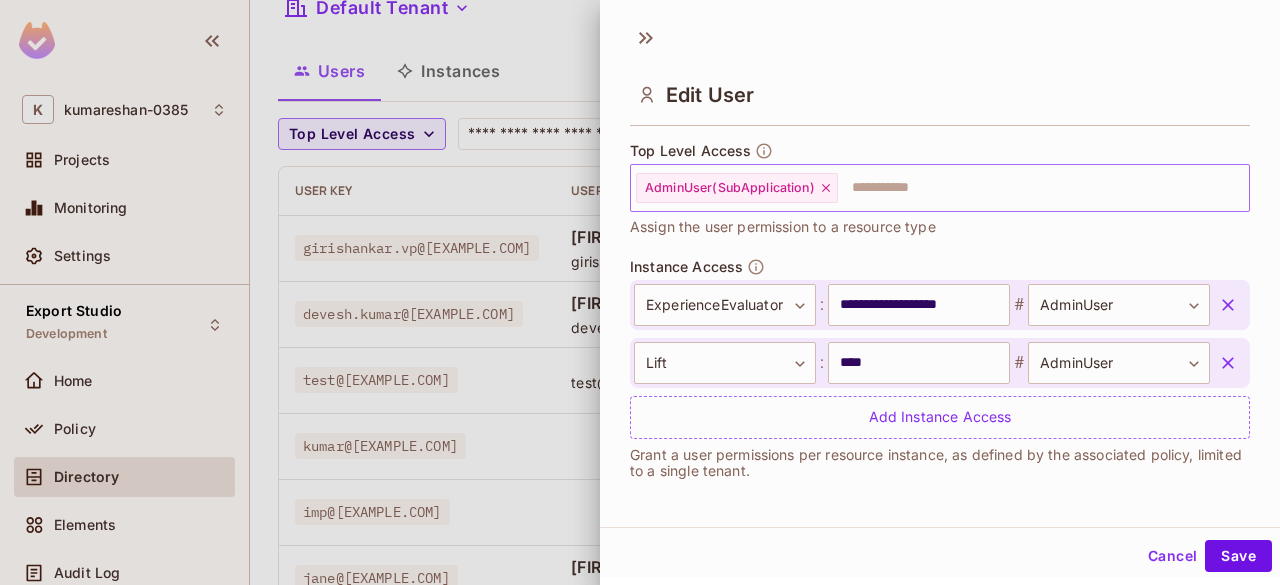 click on "AdminUser(SubApplication)" at bounding box center (737, 188) 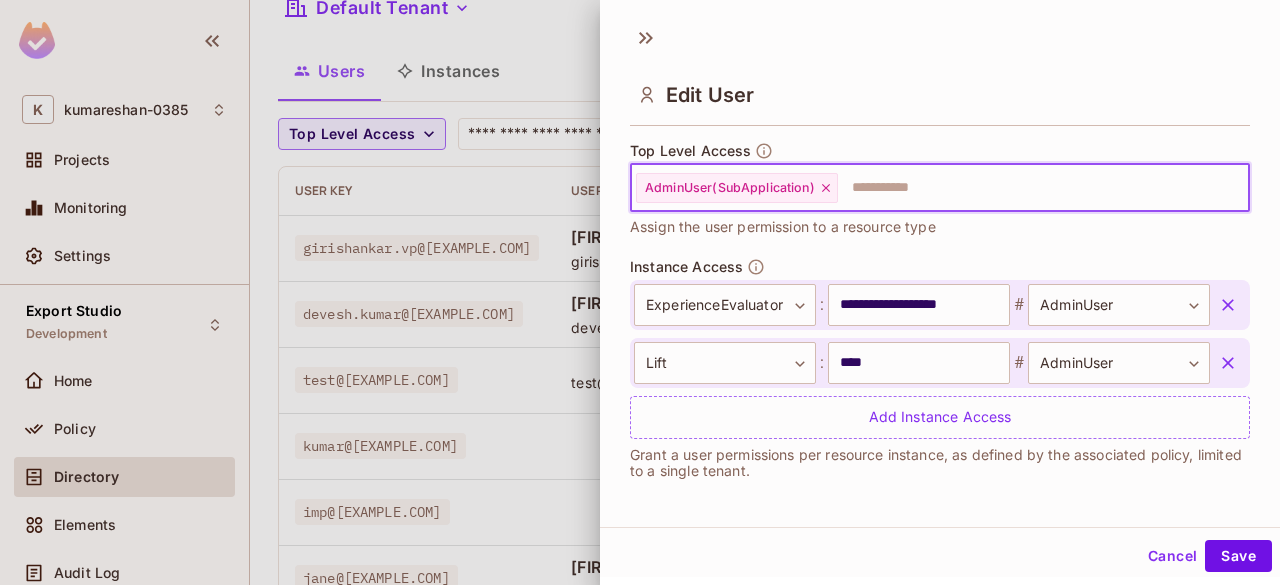 click 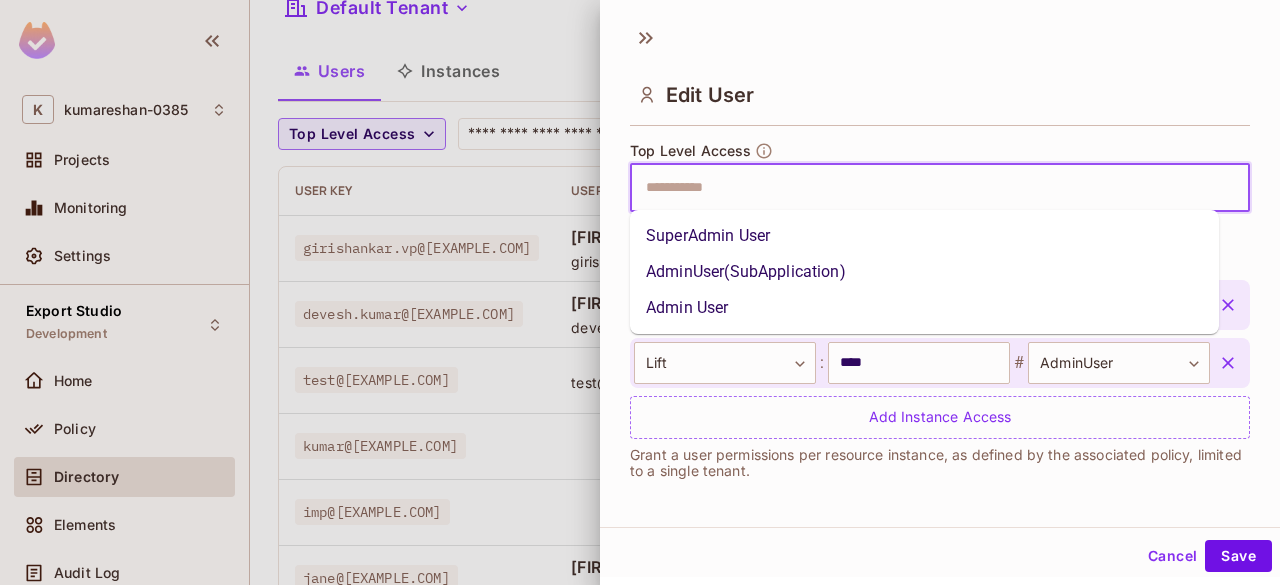 click at bounding box center (922, 188) 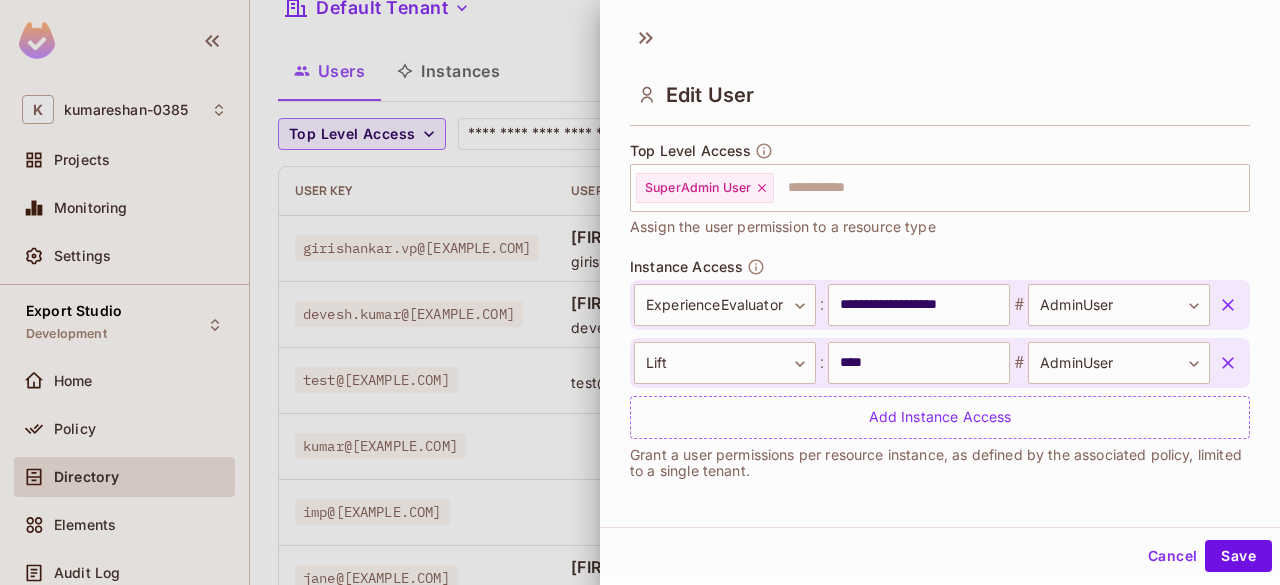 click on "Cancel Save" at bounding box center (940, 556) 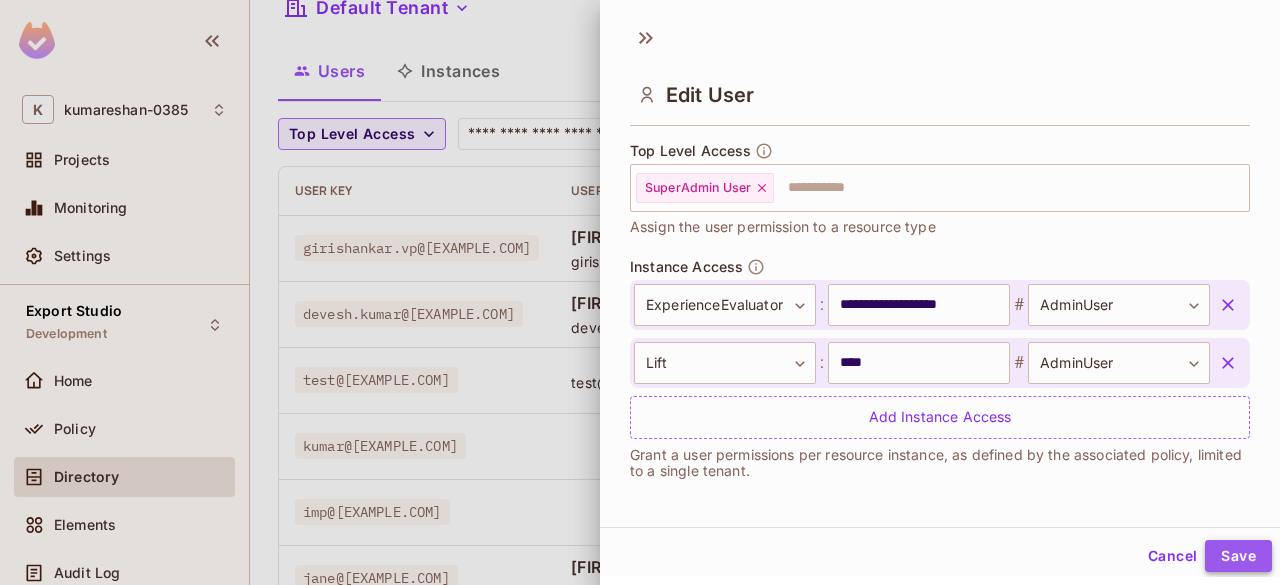 click on "Save" at bounding box center (1238, 556) 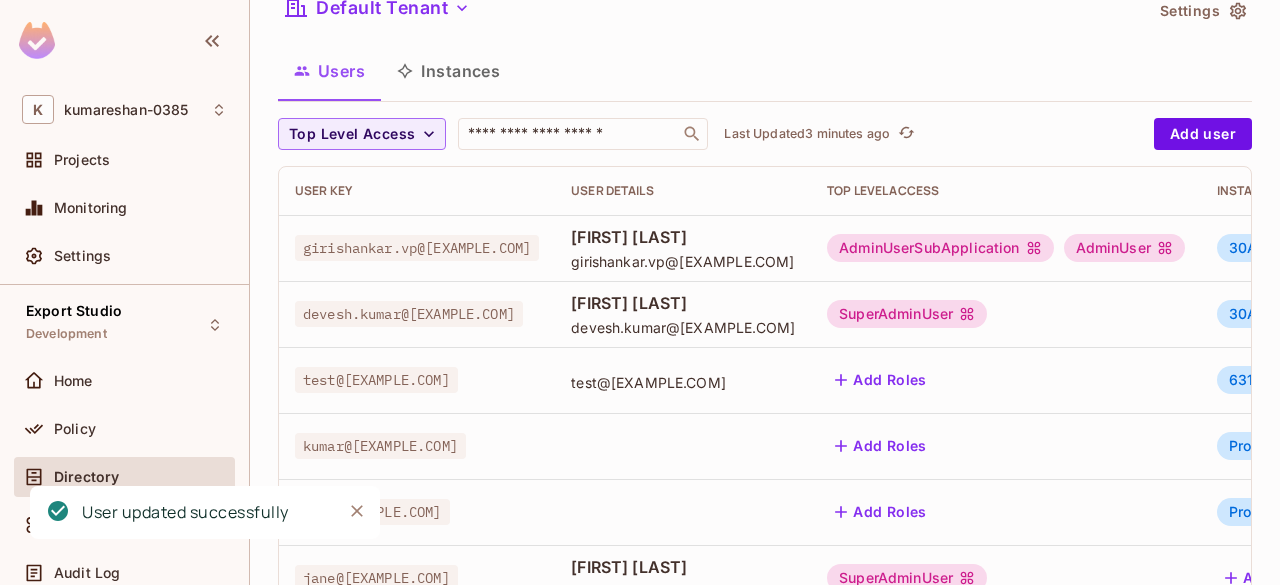 click on "SuperAdminUser" at bounding box center (907, 314) 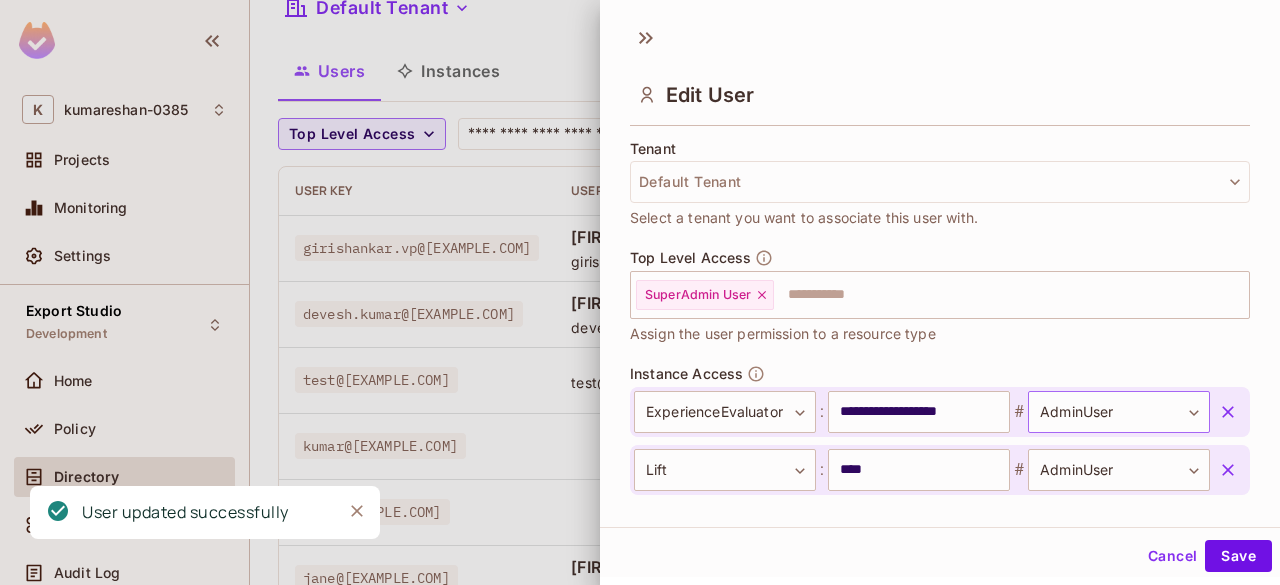 scroll, scrollTop: 510, scrollLeft: 0, axis: vertical 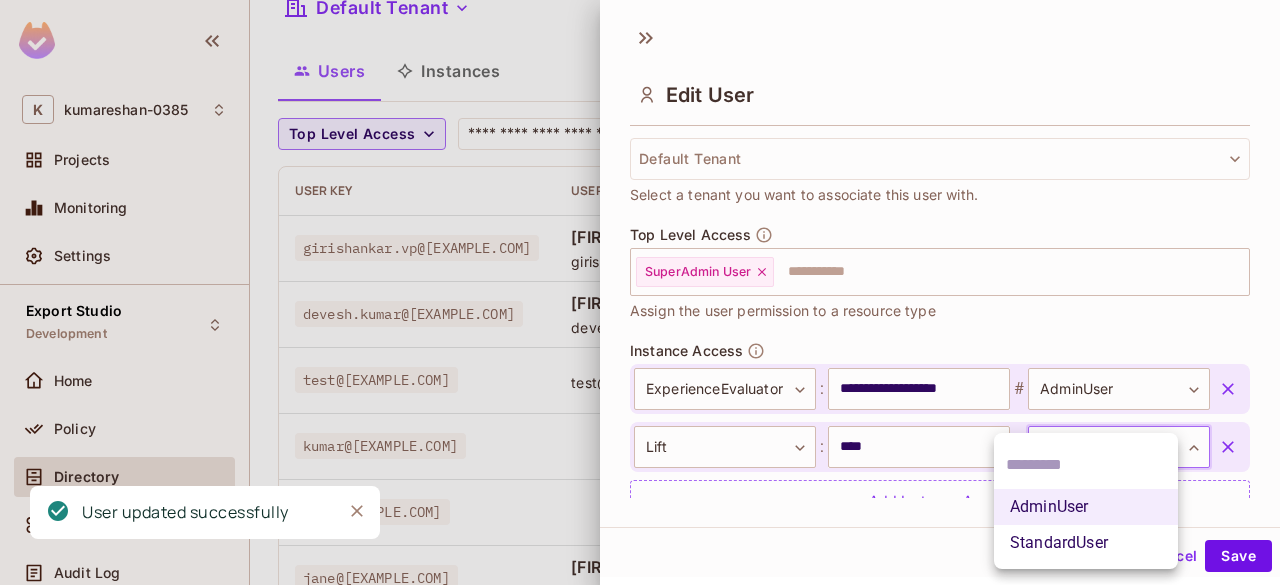 click on "K kumareshan-0385 Projects Monitoring Settings Export Studio Development Home Policy Directory Elements Audit Log URL Mapping Connect Upgrade Help & Updates kumareshan-0385 / Export Studio : Development / User Management Default Tenant Settings Users Instances Top Level Access ​ Last Updated 3 minutes ago Add user User Key User Details Top Level Access Instance Access girishankar.vp@[EXAMPLE.COM] Girishankar V P girishankar.vp@[EXAMPLE.COM] AdminUserSubApplication AdminUser 30AF6819-4D35-4F18-B3F5-3990FE8BD6A3:ExperienceEvaluator # StandardUser 26B11E1F-C2BE-44B2-8D13-D088E0AD0300:LinkPlus # AdminUser + 1 devesh.kumar@[EXAMPLE.COM] Devesh Kumar devesh.kumar@[EXAMPLE.COM] SuperAdminUser 30AF6819-4D35-4F18-B3F5-3990FE8BD6A3:ExperienceEvaluator # AdminUser B146E847-F4D6-45C8-9373-CDA2372507B0:Lift # AdminUser test@test.com test@test.com Add Roles 63130810-20DC-4DE7-A6A9-613EB9218810:LiftPoc # Admin kumar@[EXAMPLE.COM] Add Roles Product:LinkPlus # standard-user Product:ExperienceEvaluator # admin imp@[EXAMPLE.COM] # #" at bounding box center [640, 292] 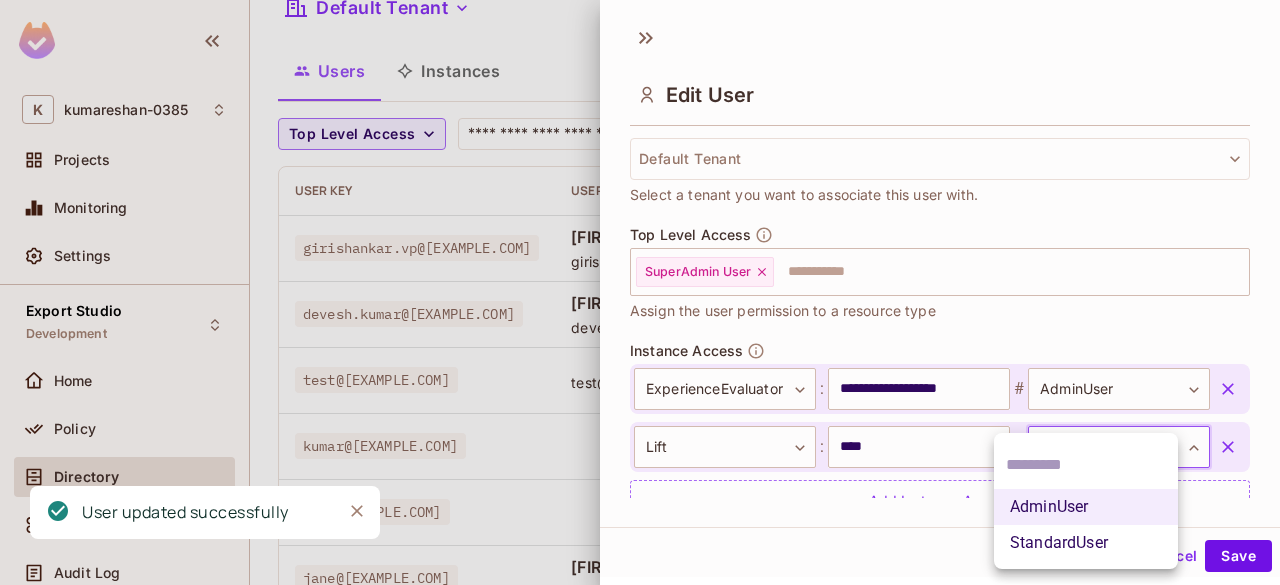 click on "StandardUser" at bounding box center (1086, 543) 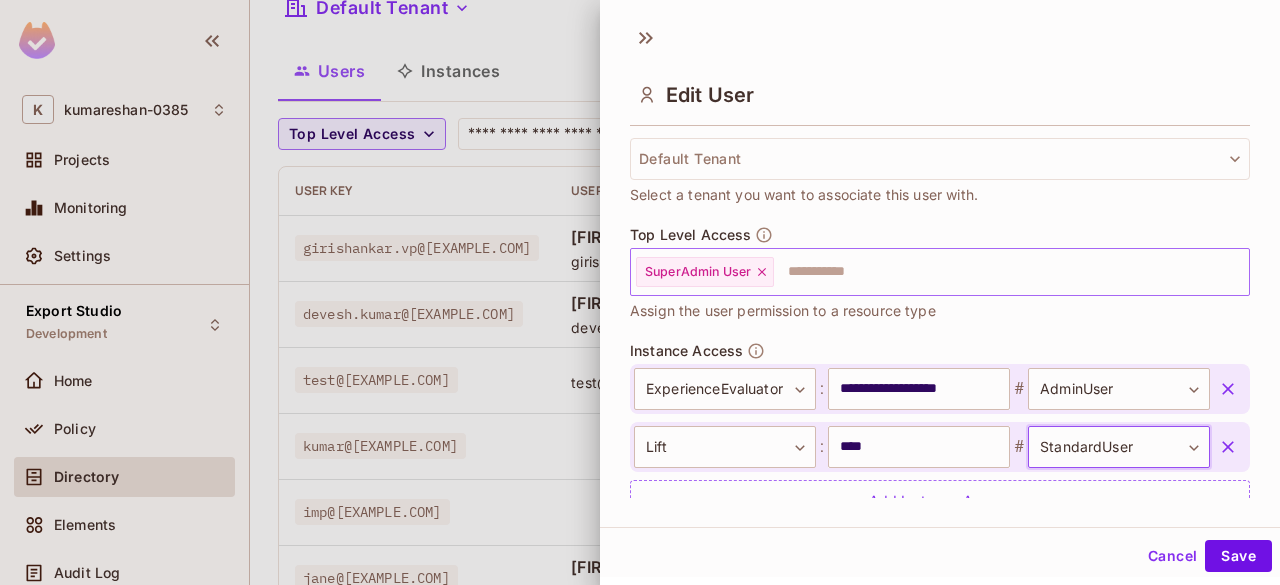 click at bounding box center (993, 272) 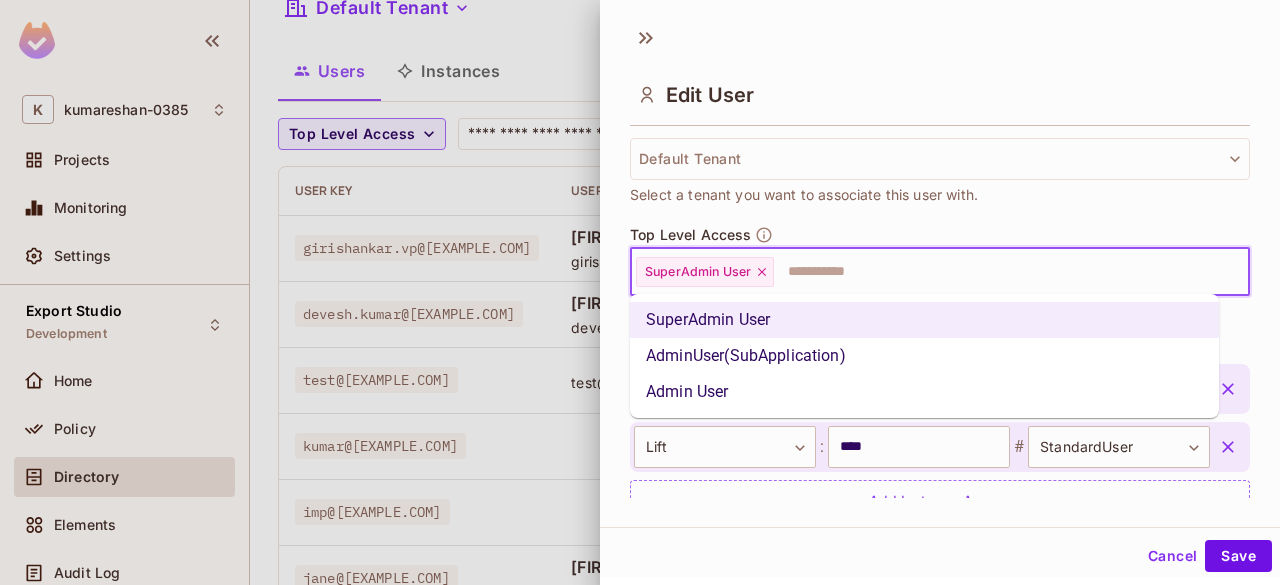 click on "AdminUser(SubApplication)" at bounding box center [924, 356] 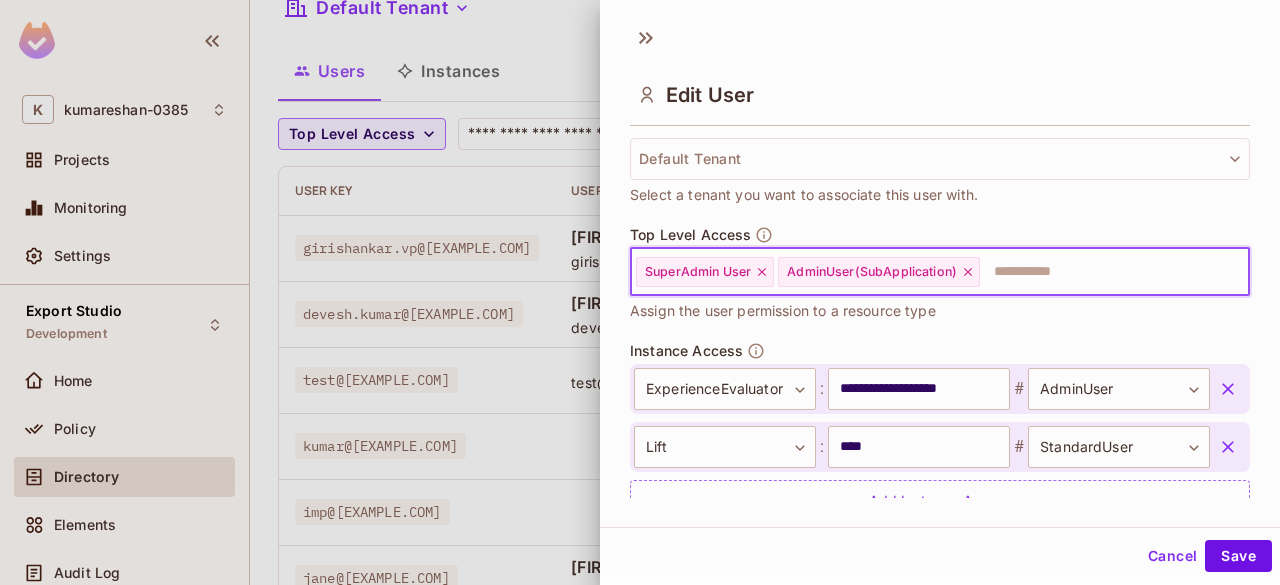 click 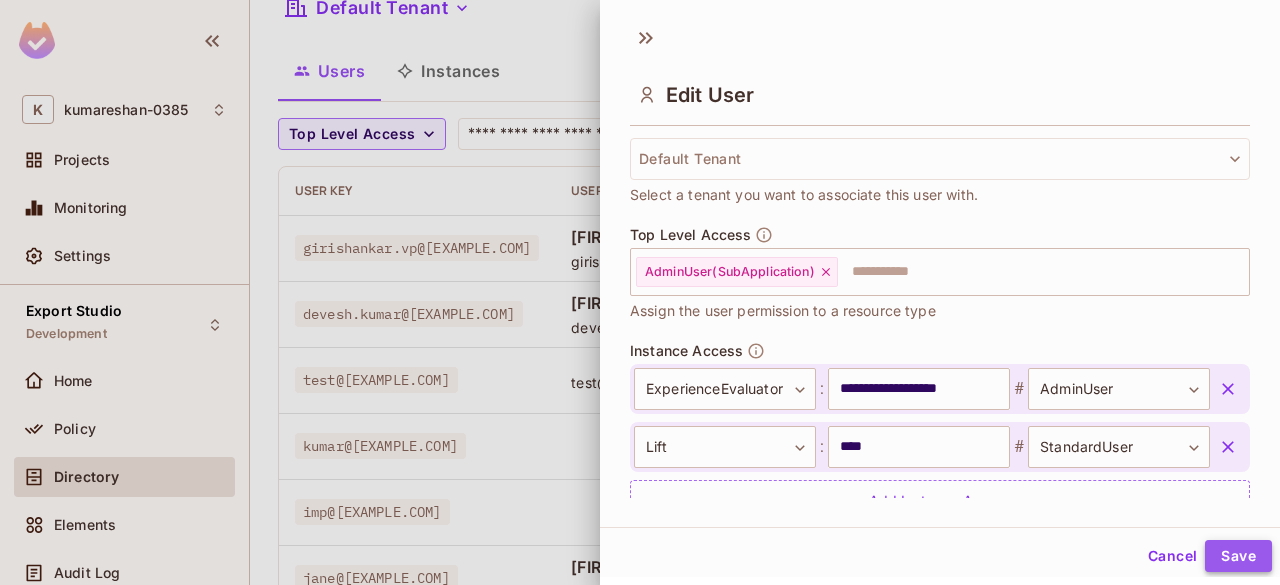 click on "Save" at bounding box center (1238, 556) 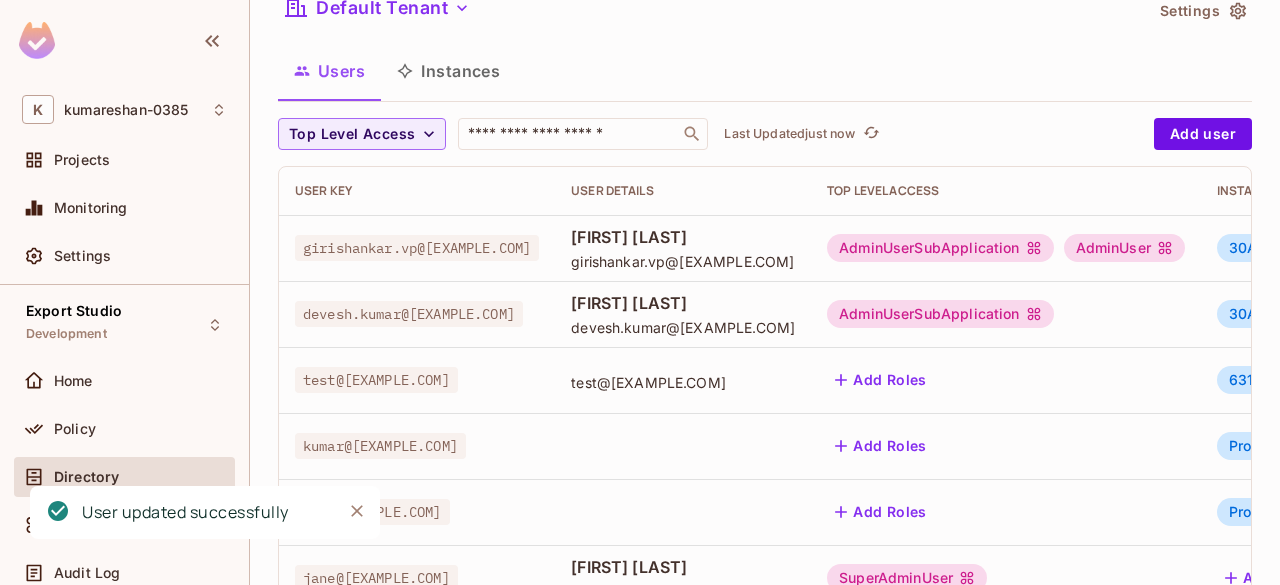 click on "AdminUserSubApplication" at bounding box center (940, 314) 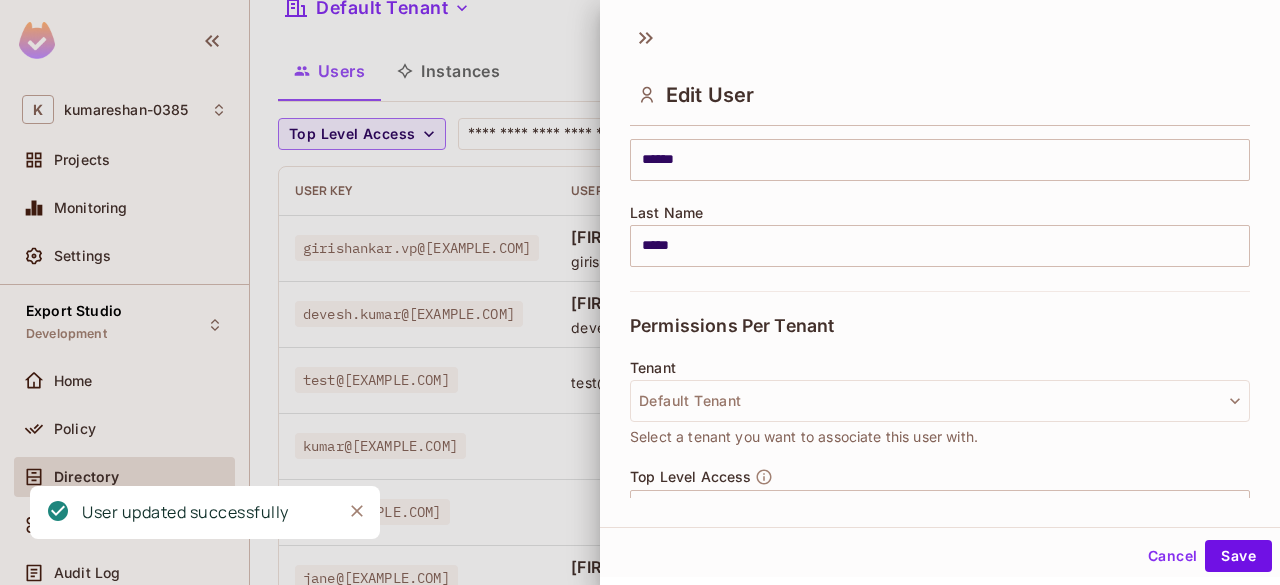 scroll, scrollTop: 594, scrollLeft: 0, axis: vertical 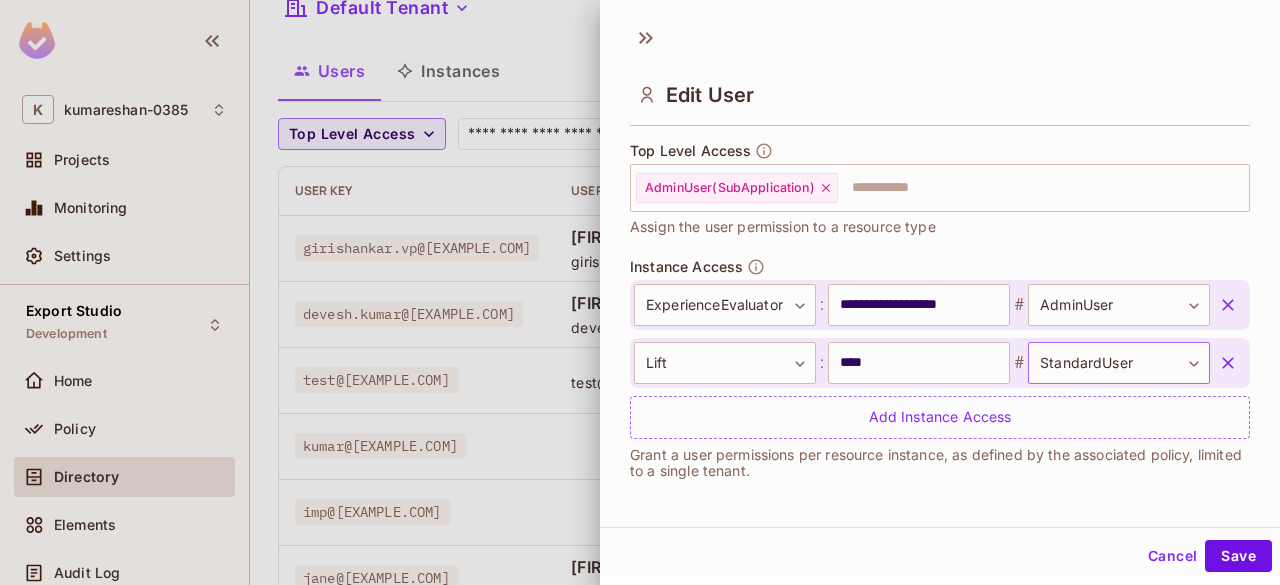 click on "K kumareshan-0385 Projects Monitoring Settings Export Studio Development Home Policy Directory Elements Audit Log URL Mapping Connect Upgrade Help & Updates kumareshan-0385 / Export Studio : Development / User Management Default Tenant Settings Users Instances Top Level Access ​ Last Updated just now Add user User Key User Details Top Level Access Instance Access girishankar.vp@[EXAMPLE.COM] Girishankar V P girishankar.vp@[EXAMPLE.COM] AdminUserSubApplication AdminUser 30AF6819-4D35-4F18-B3F5-3990FE8BD6A3:ExperienceEvaluator # StandardUser 26B11E1F-C2BE-44B2-8D13-D088E0AD0300:LinkPlus # AdminUser + 1 devesh.kumar@[EXAMPLE.COM] Devesh Kumar devesh.kumar@[EXAMPLE.COM] AdminUserSubApplication 30AF6819-4D35-4F18-B3F5-3990FE8BD6A3:ExperienceEvaluator # AdminUser B146E847-F4D6-45C8-9373-CDA2372507B0:Lift # StandardUser test@test.com test@test.com Add Roles 63130810-20DC-4DE7-A6A9-613EB9218810:LiftPoc # Admin kumar@[EXAMPLE.COM] Add Roles Product:LinkPlus # standard-user Product:ExperienceEvaluator # admin imp@[EXAMPLE.COM]" at bounding box center [640, 292] 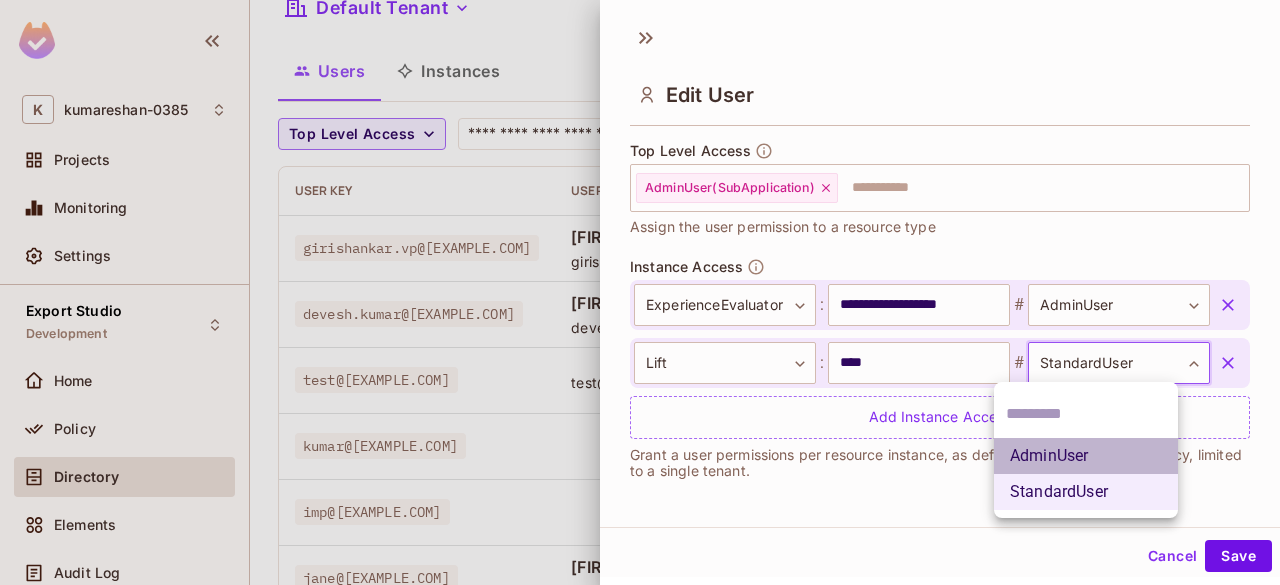 click on "AdminUser" at bounding box center (1086, 456) 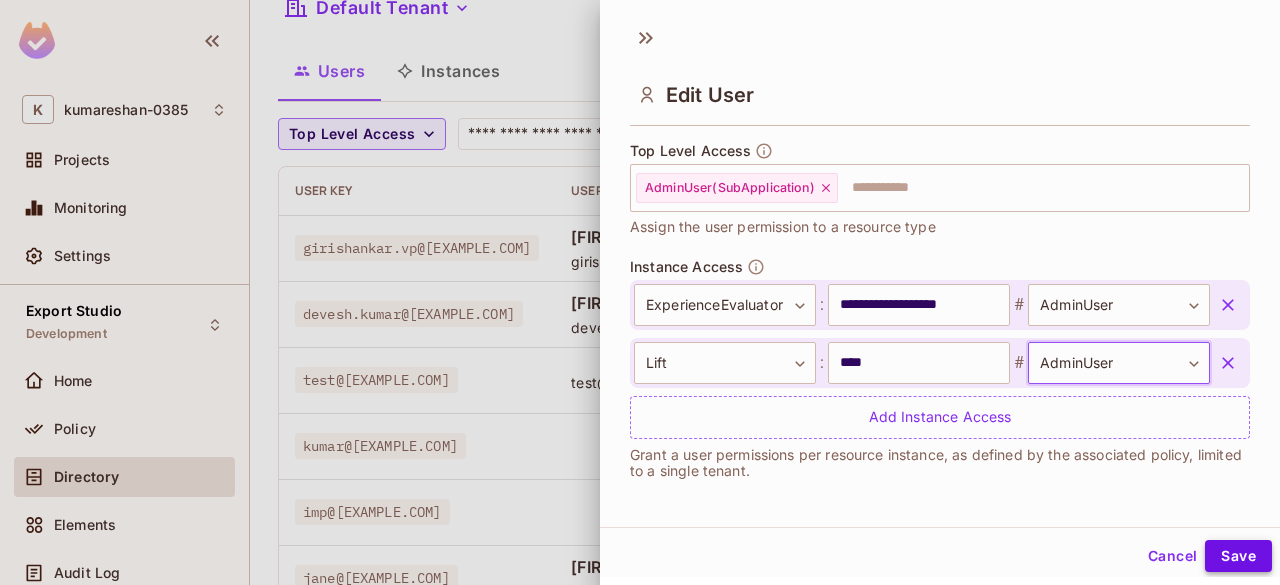 click on "Save" at bounding box center (1238, 556) 